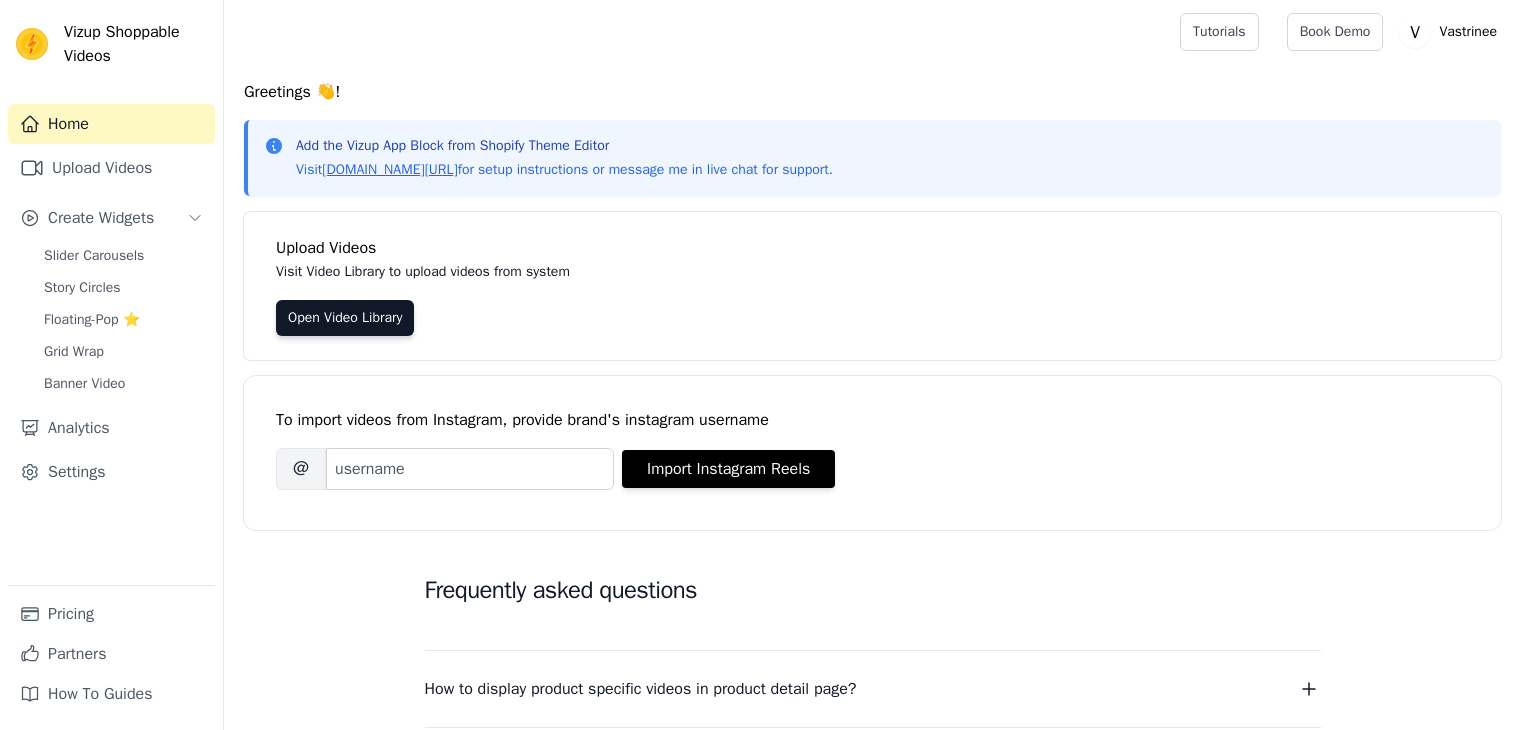 scroll, scrollTop: 0, scrollLeft: 0, axis: both 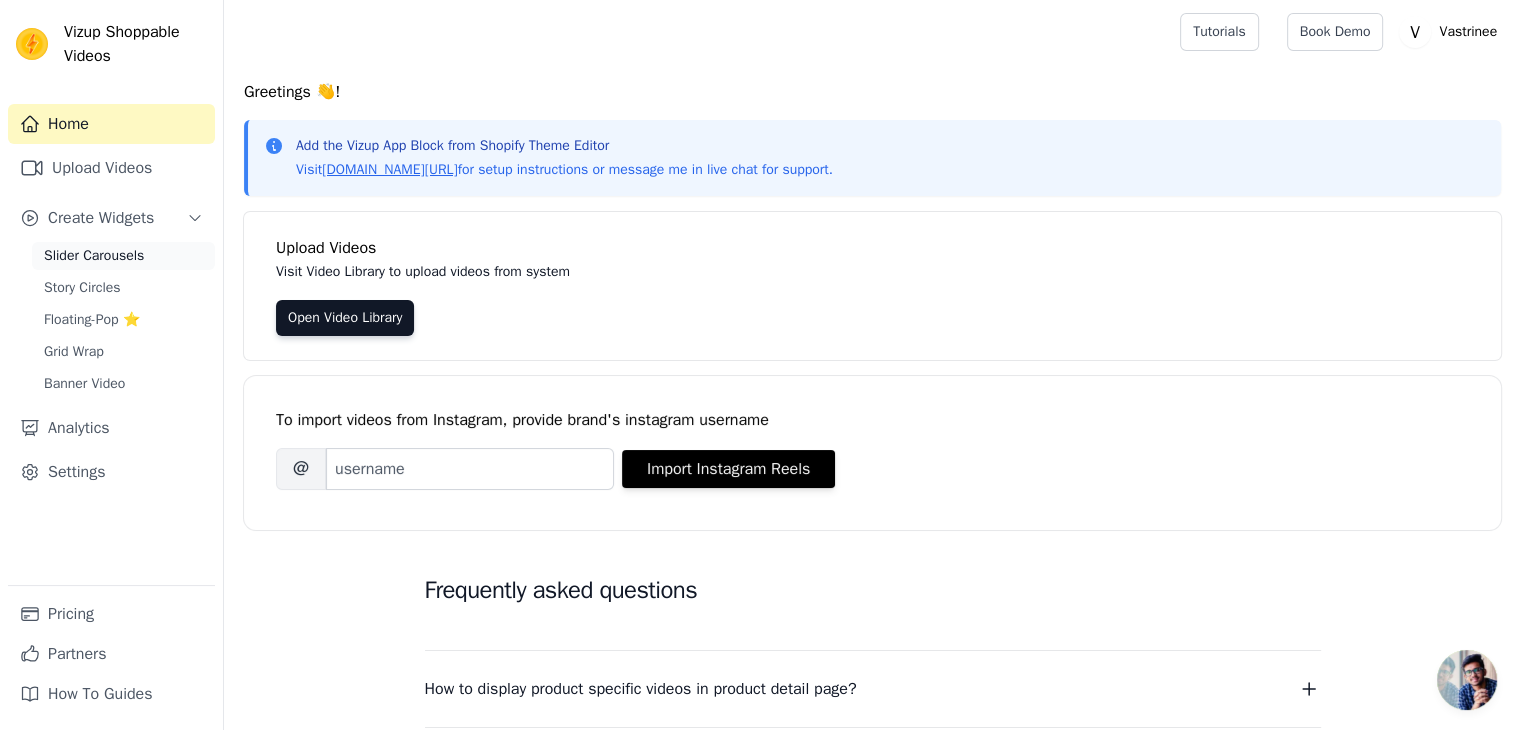 click on "Slider Carousels" at bounding box center (94, 256) 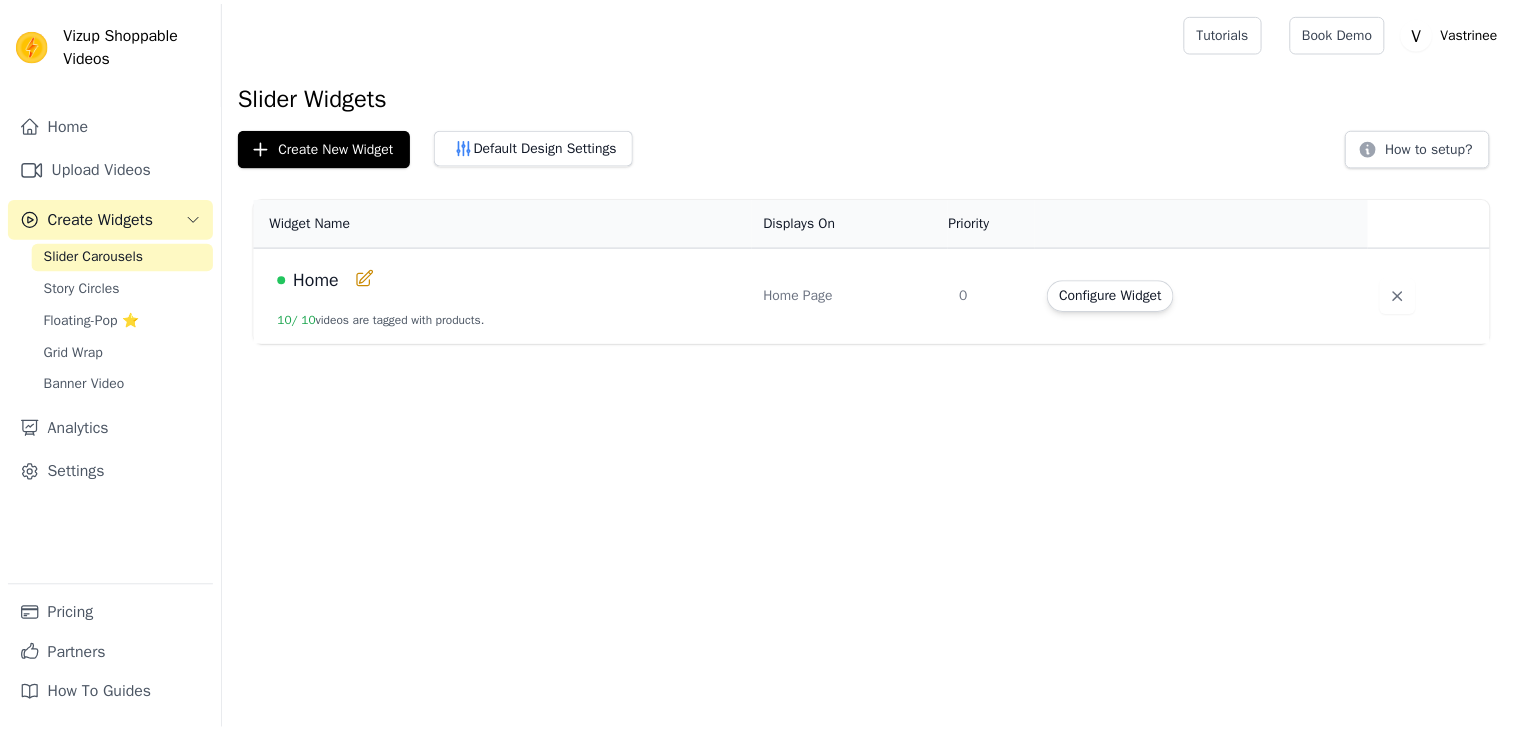 scroll, scrollTop: 0, scrollLeft: 0, axis: both 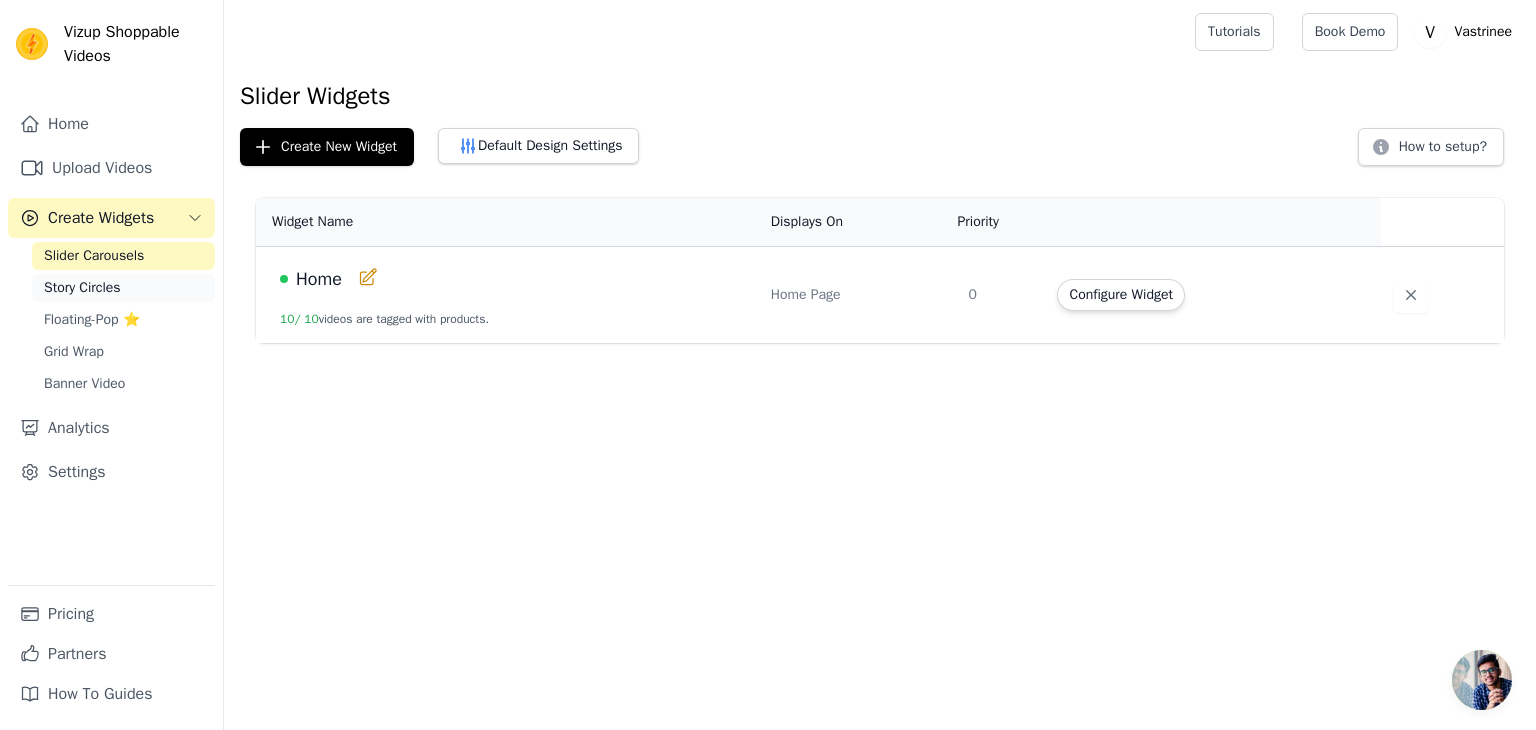 click on "Story Circles" at bounding box center (123, 288) 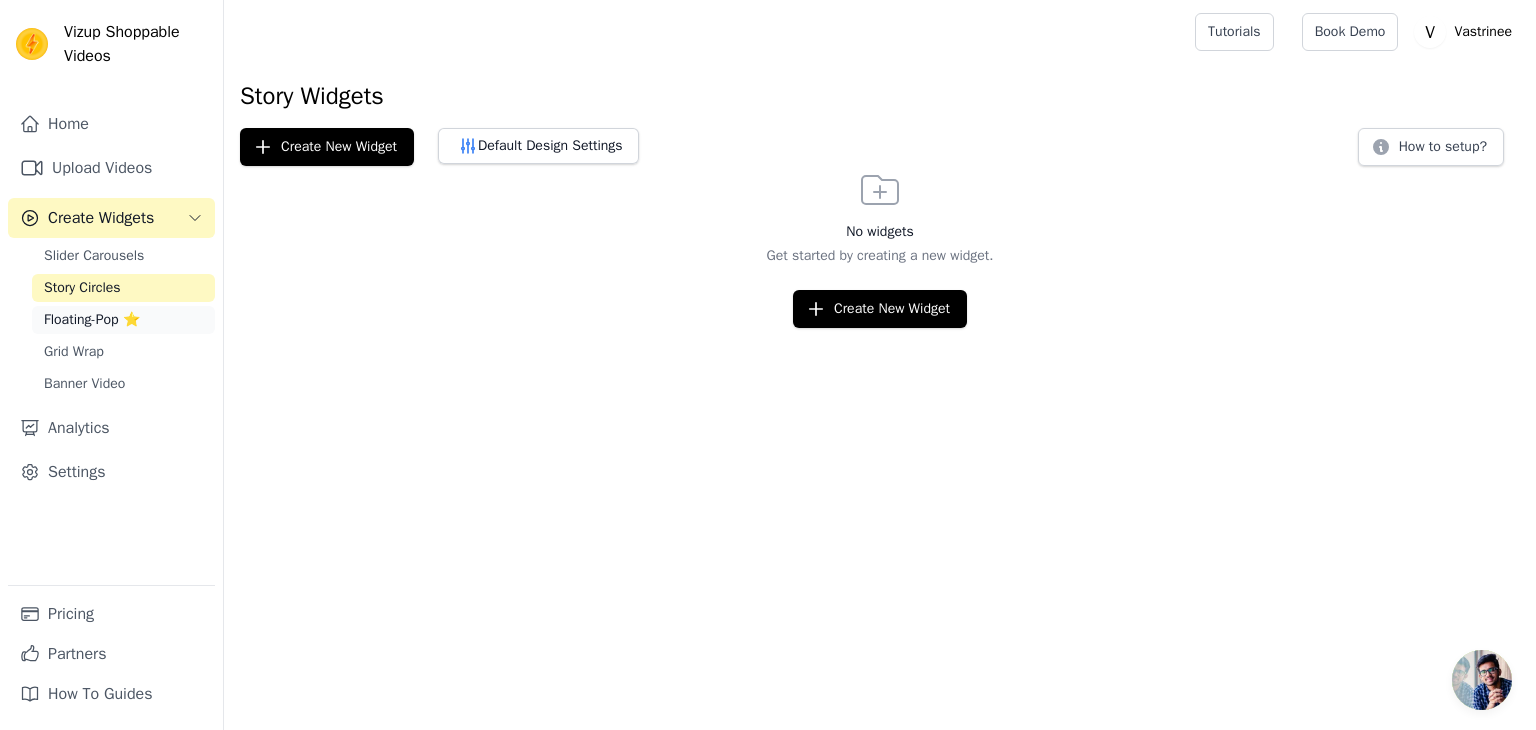 click on "Floating-Pop ⭐" at bounding box center (92, 320) 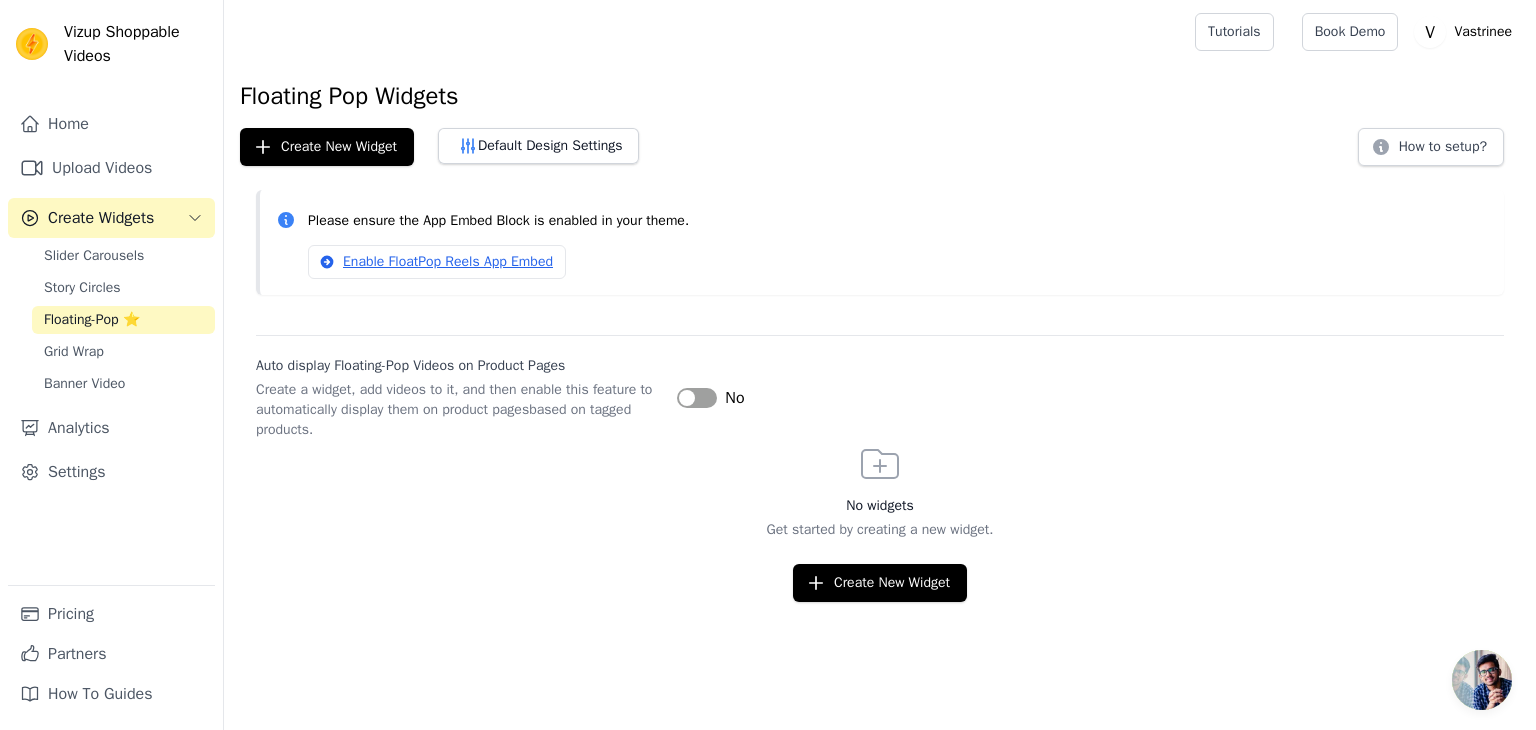 click on "Label" at bounding box center (697, 398) 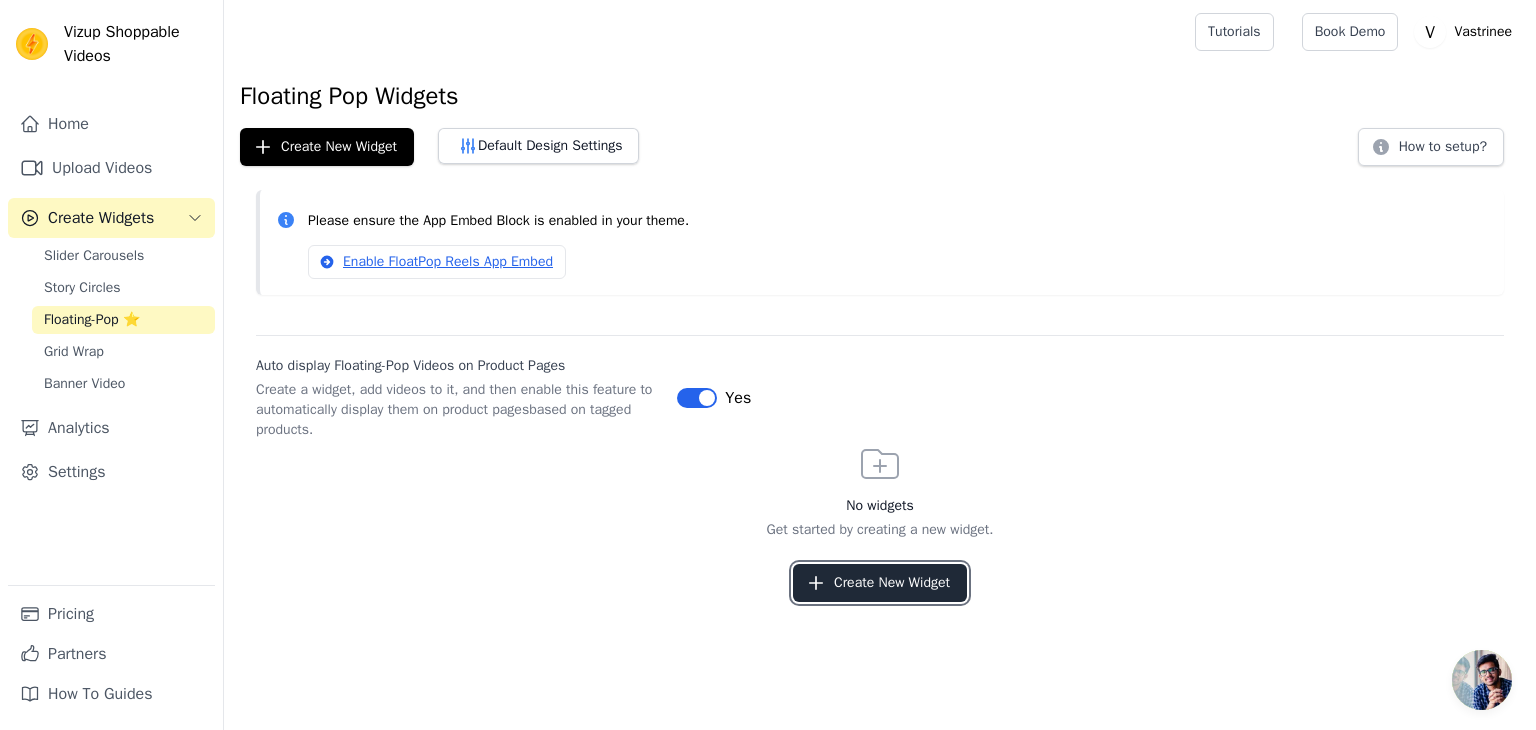 click on "Create New Widget" at bounding box center [880, 583] 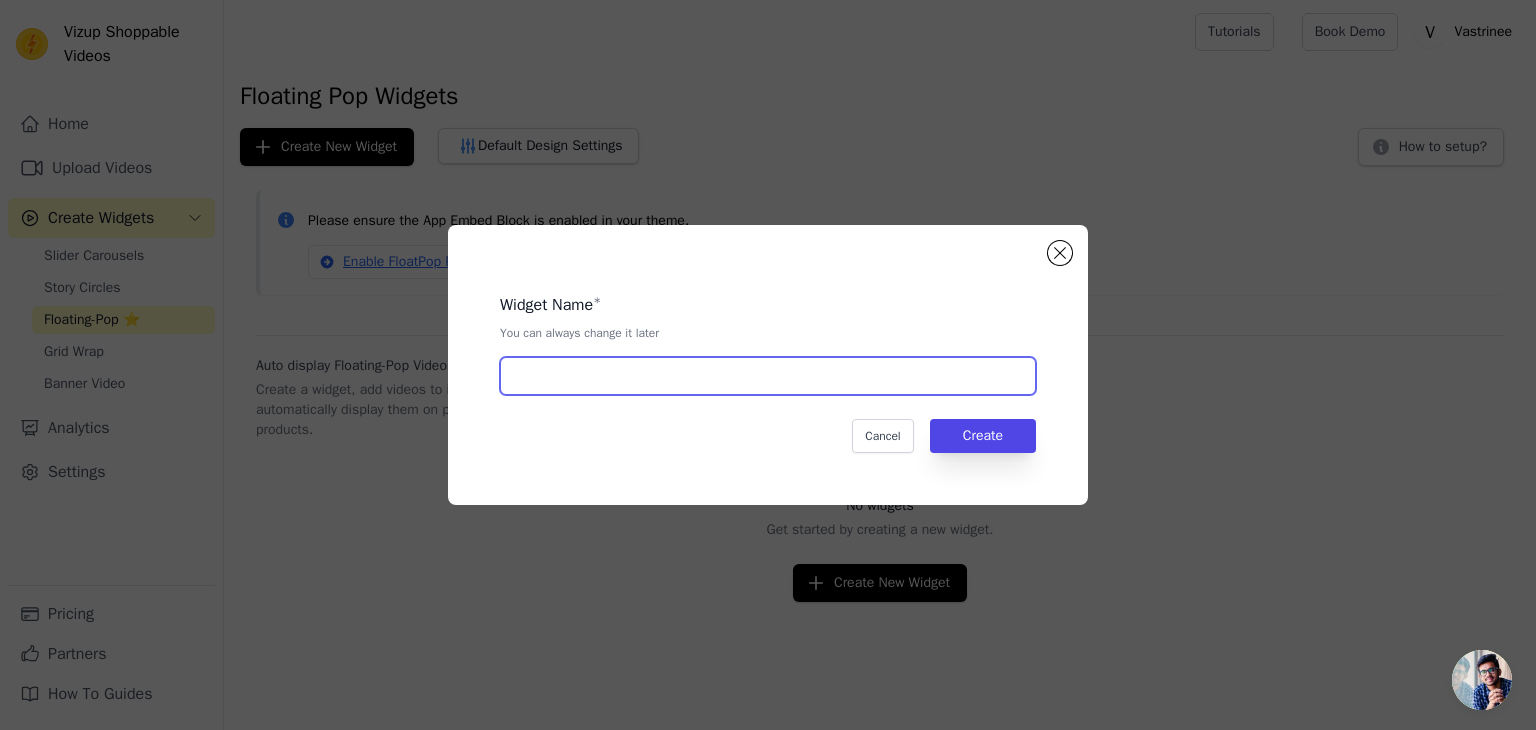 click at bounding box center [768, 376] 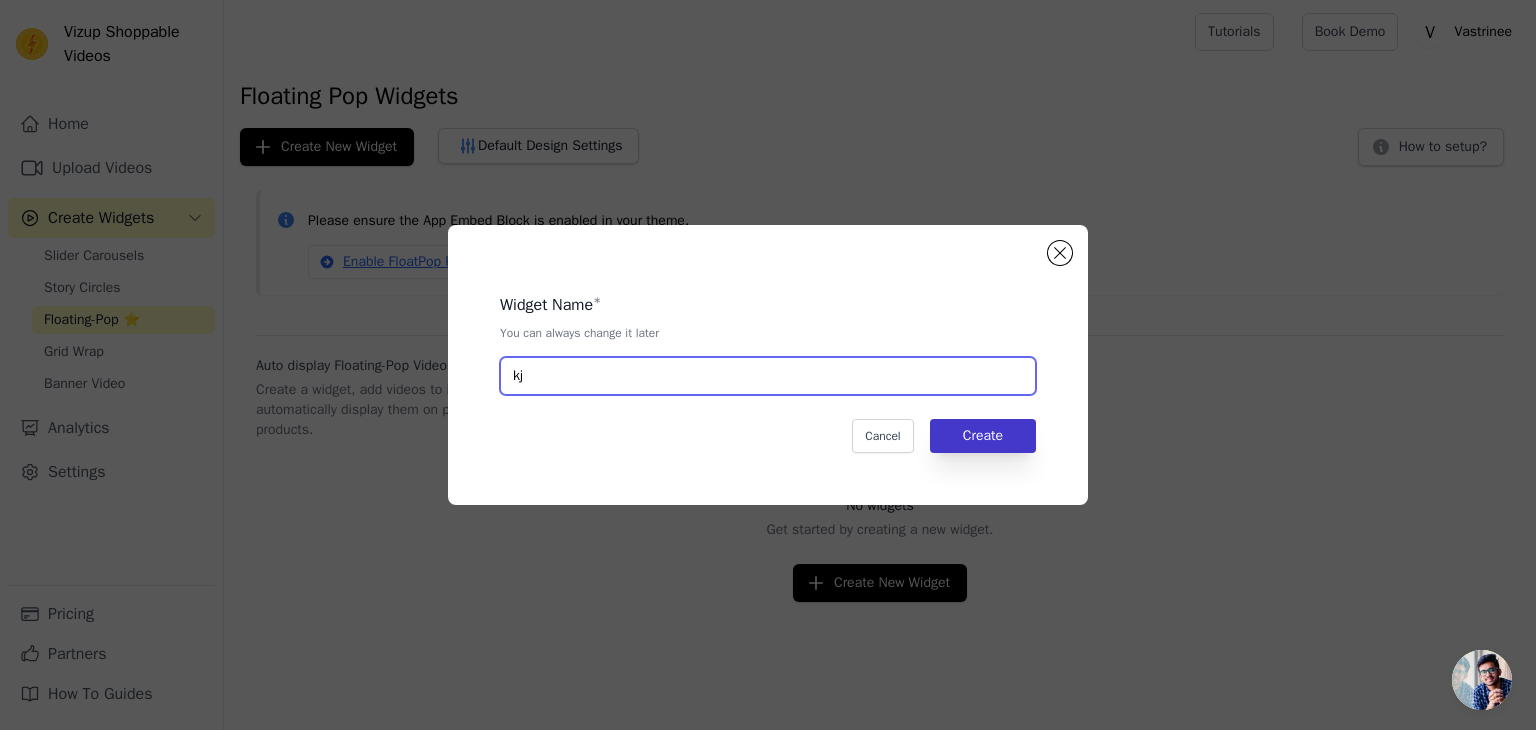 type on "kj" 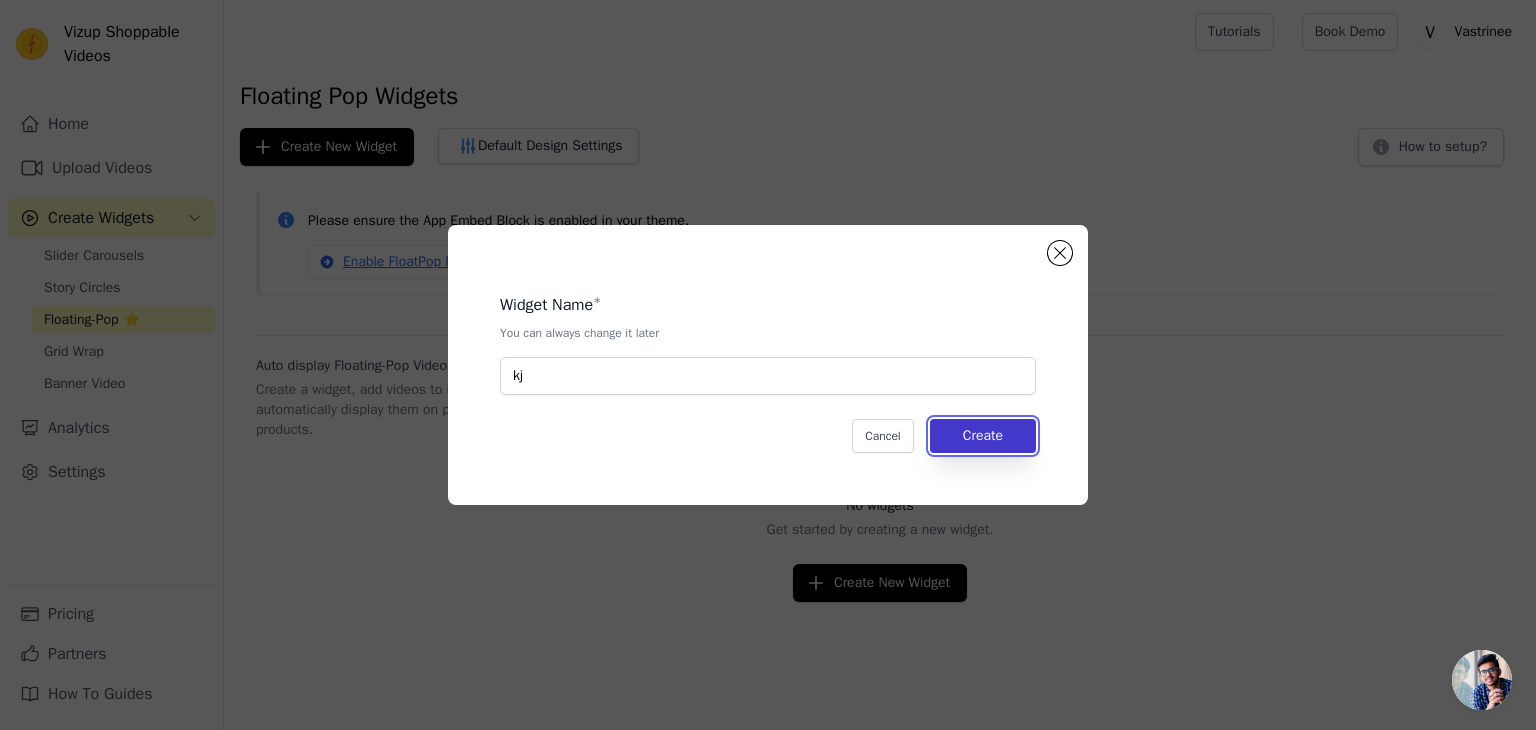 click on "Create" at bounding box center (983, 436) 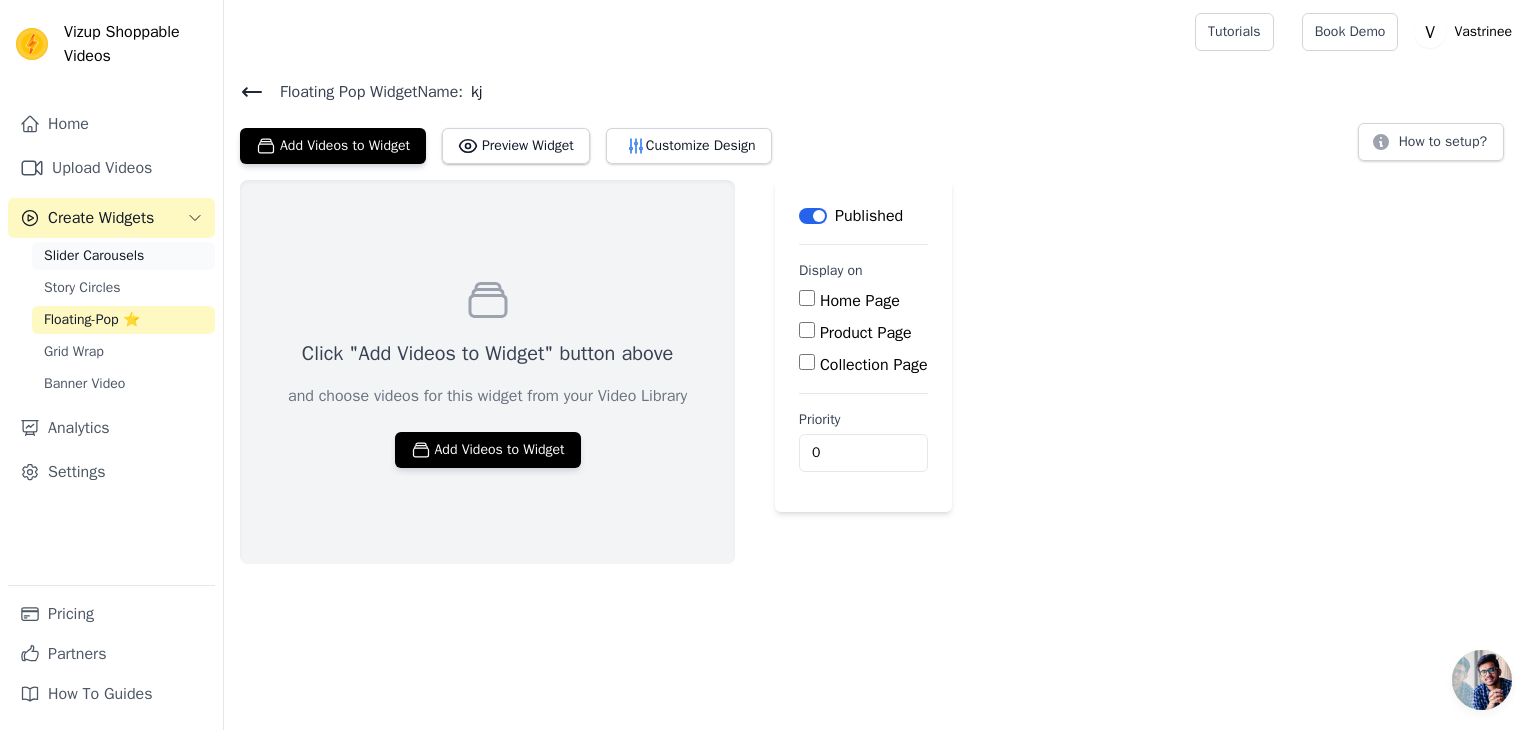 click on "Slider Carousels" at bounding box center [94, 256] 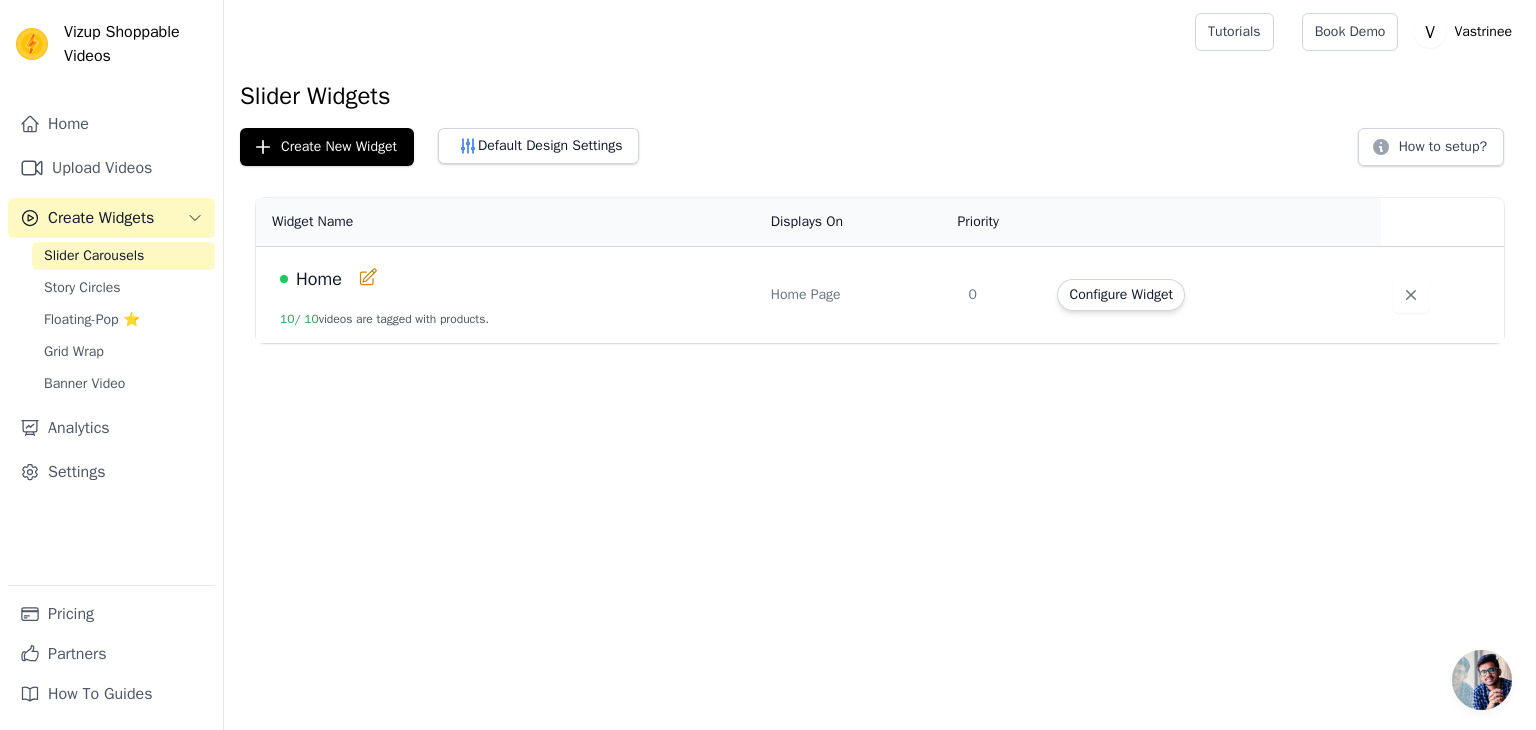 click on "Home" at bounding box center [513, 279] 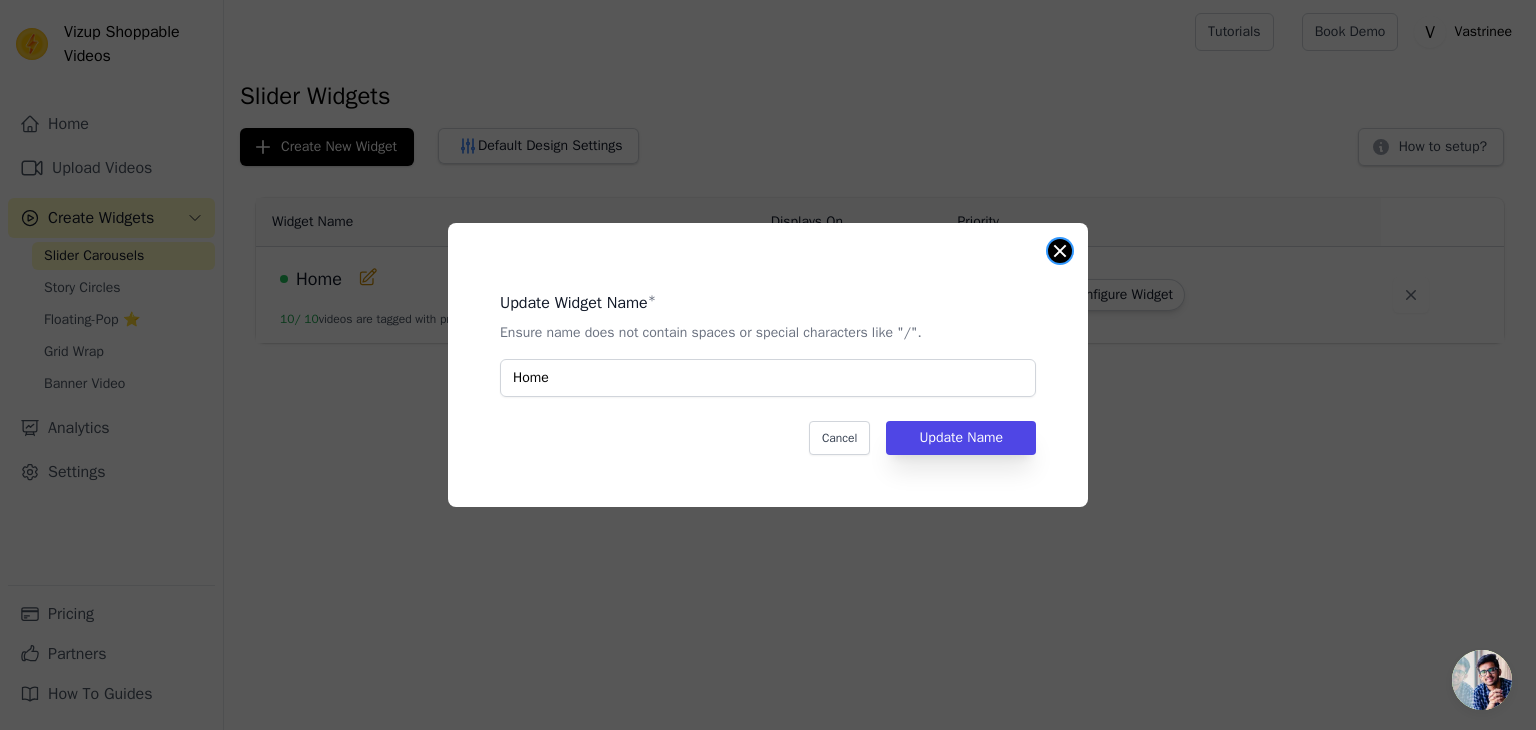 click at bounding box center (1060, 251) 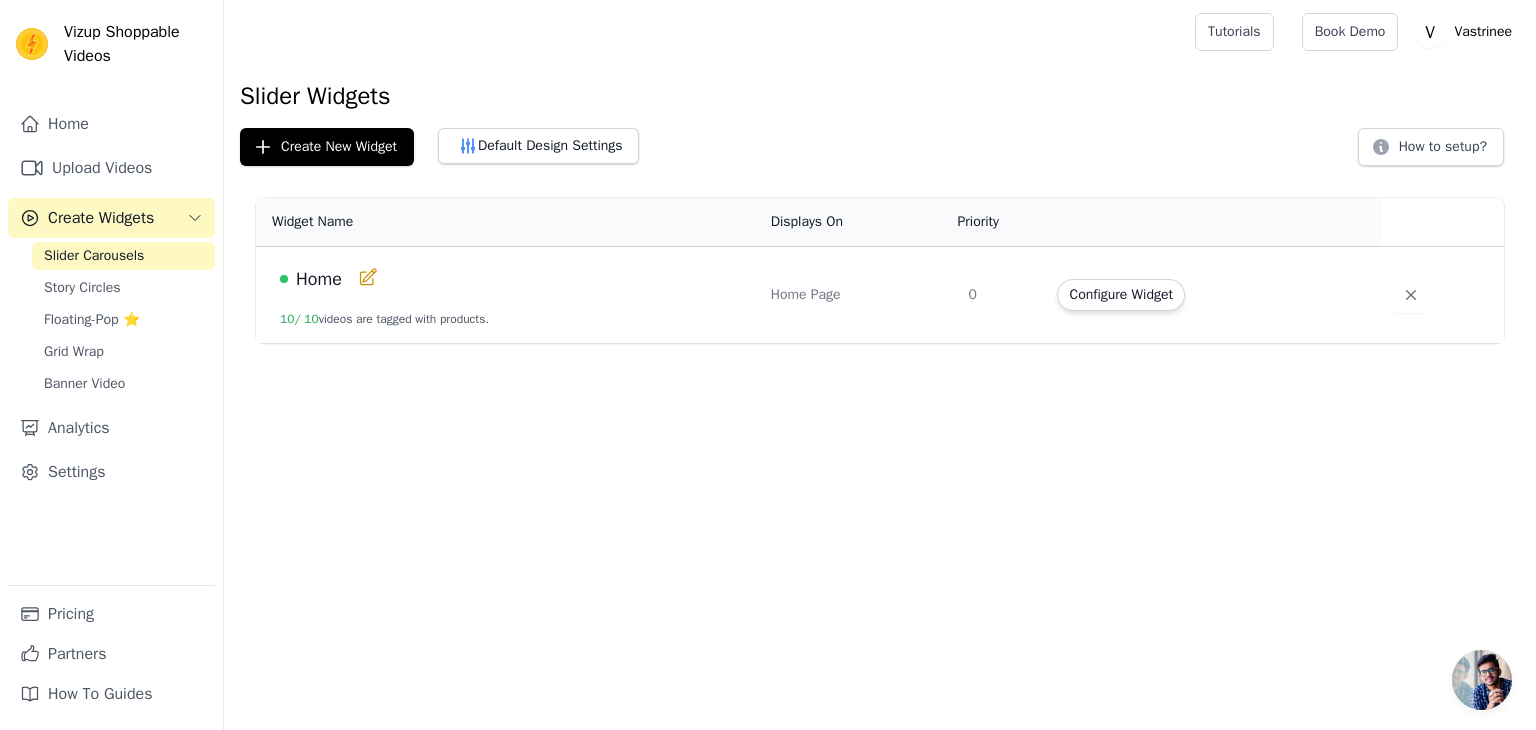 click on "Home" at bounding box center [319, 279] 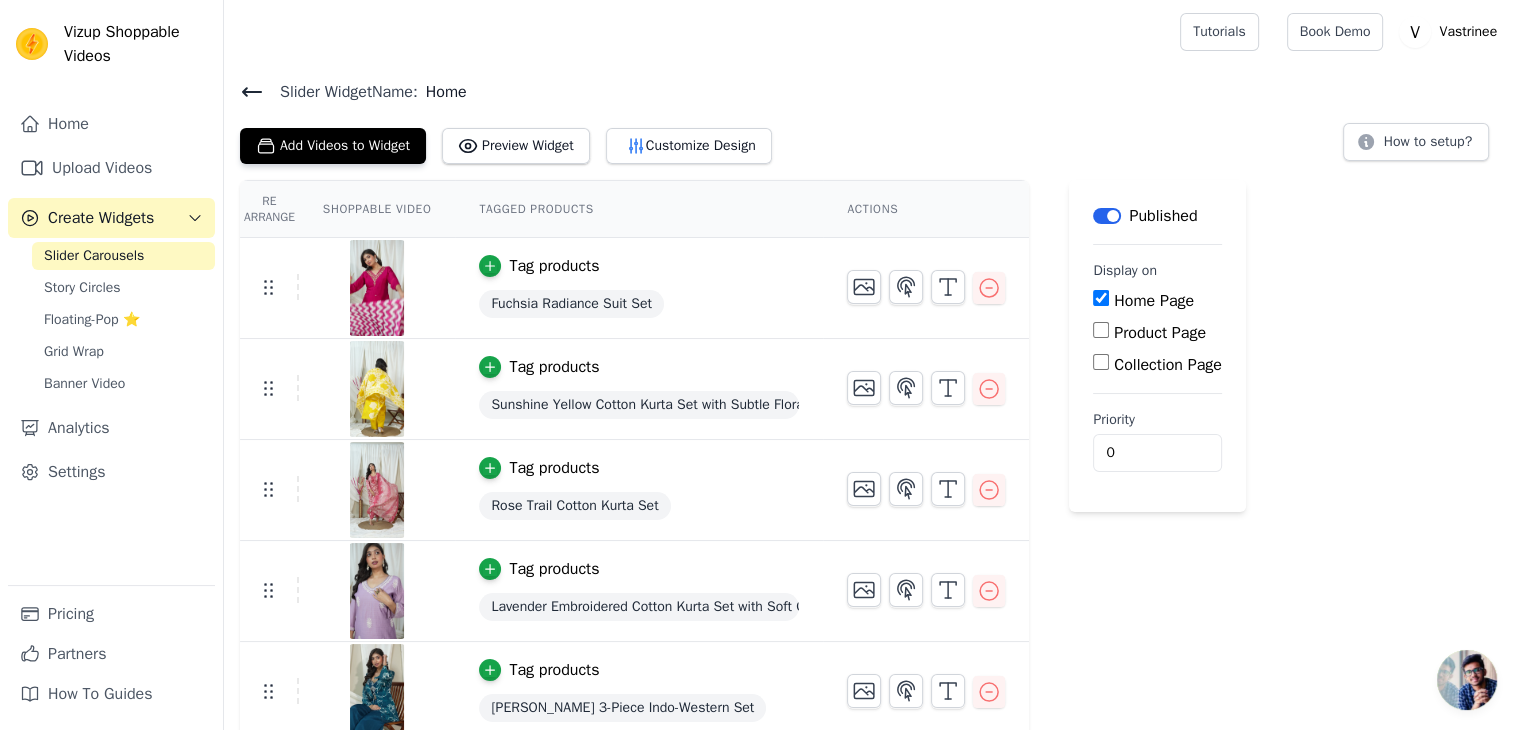 click on "Product Page" at bounding box center [1101, 330] 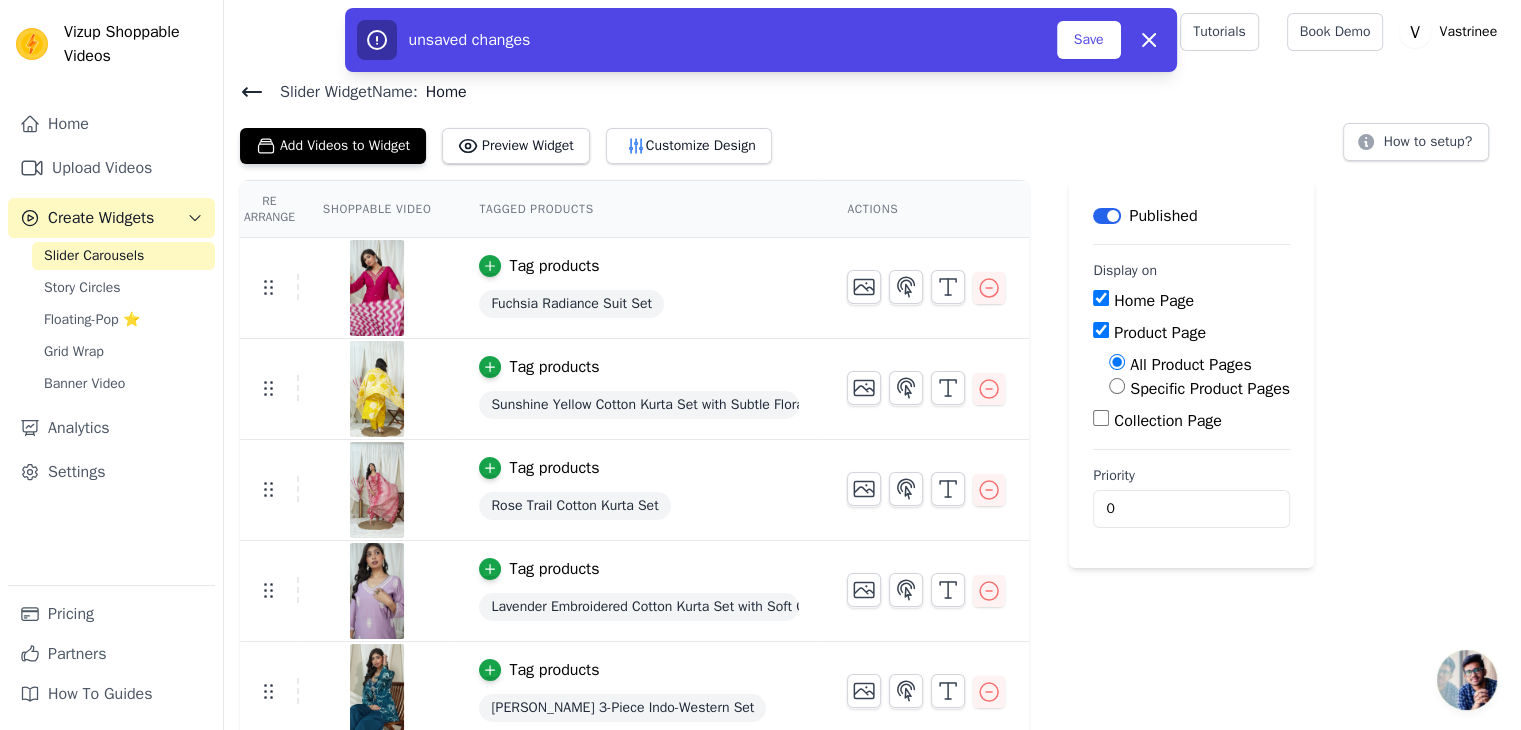 click on "Specific Product Pages" at bounding box center [1117, 386] 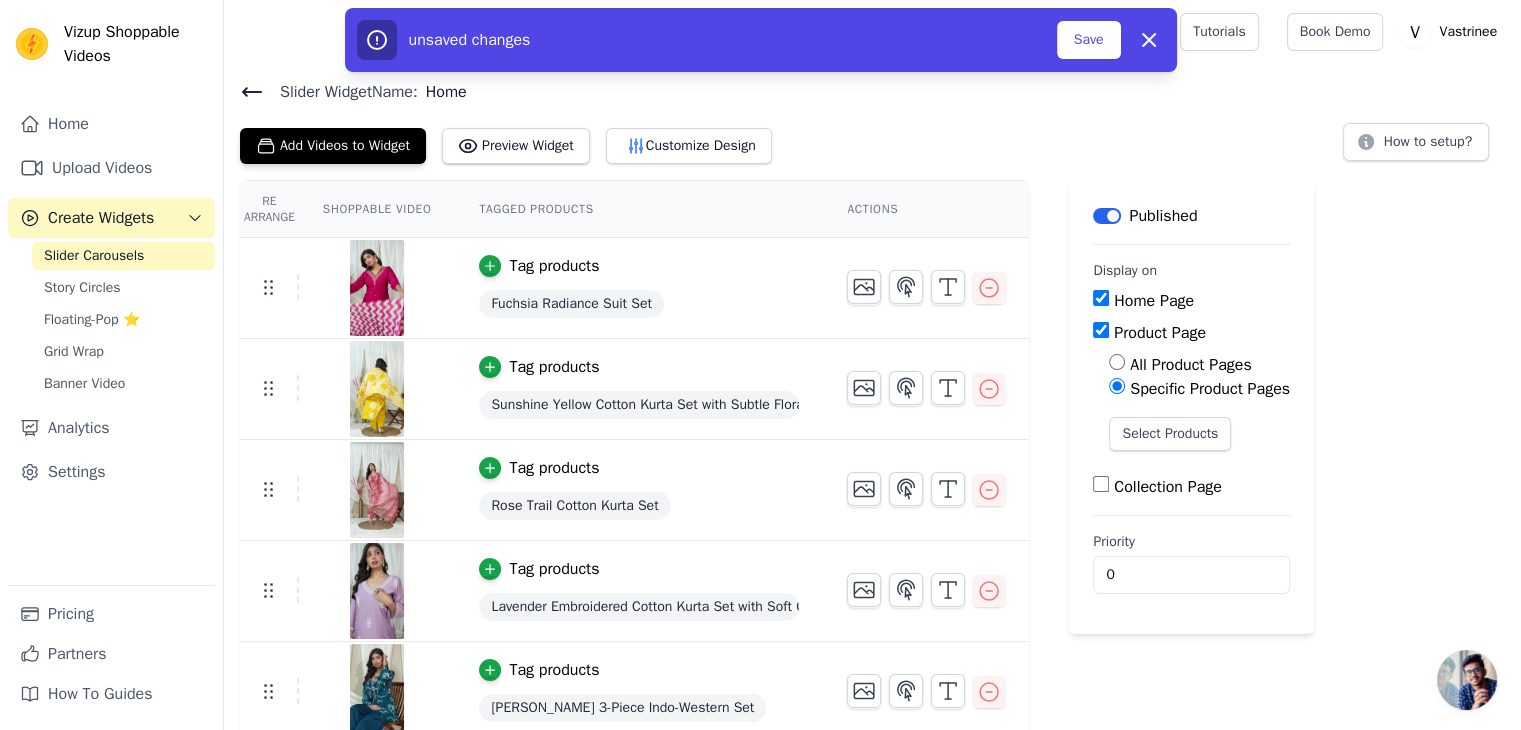 click on "All Product Pages" at bounding box center (1117, 362) 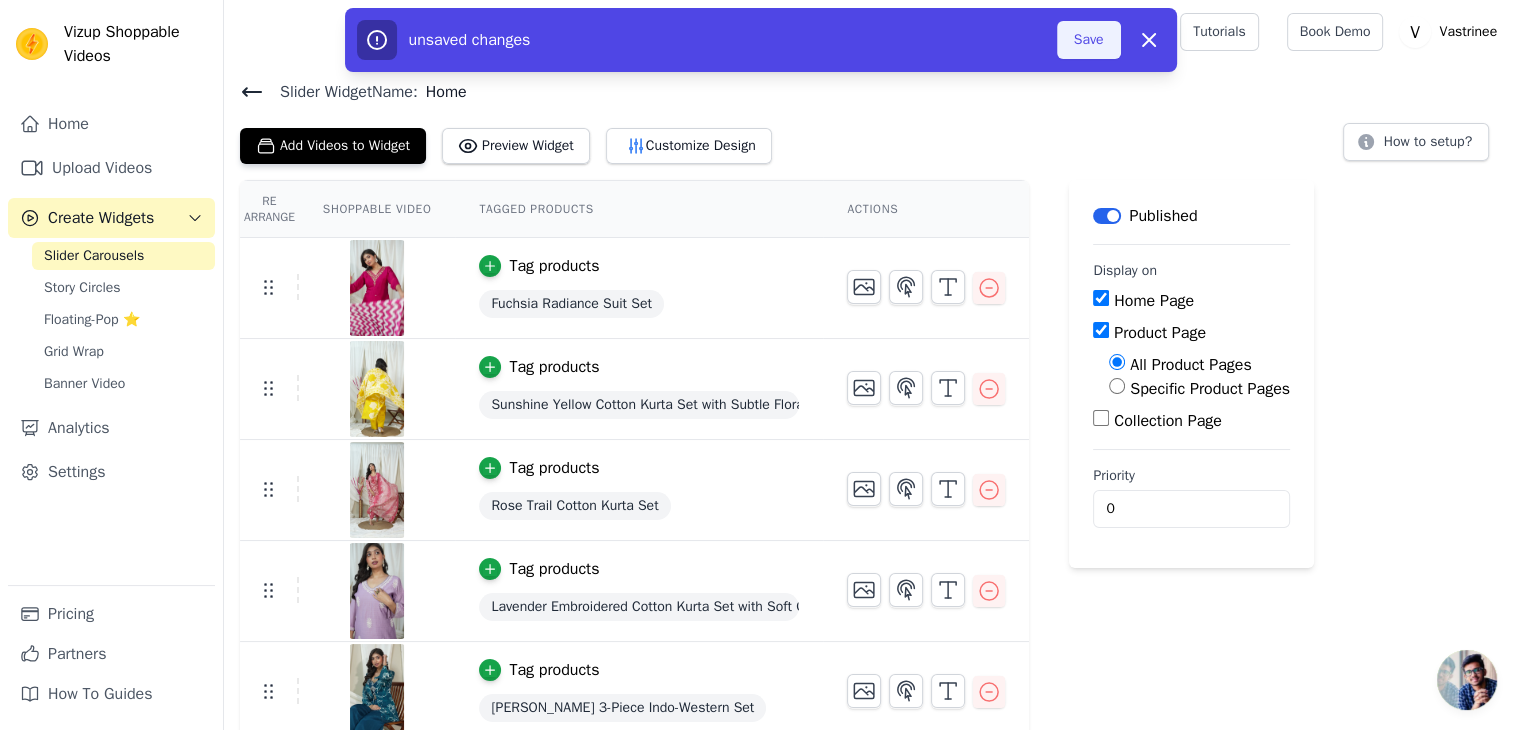 click on "Save" at bounding box center (1089, 40) 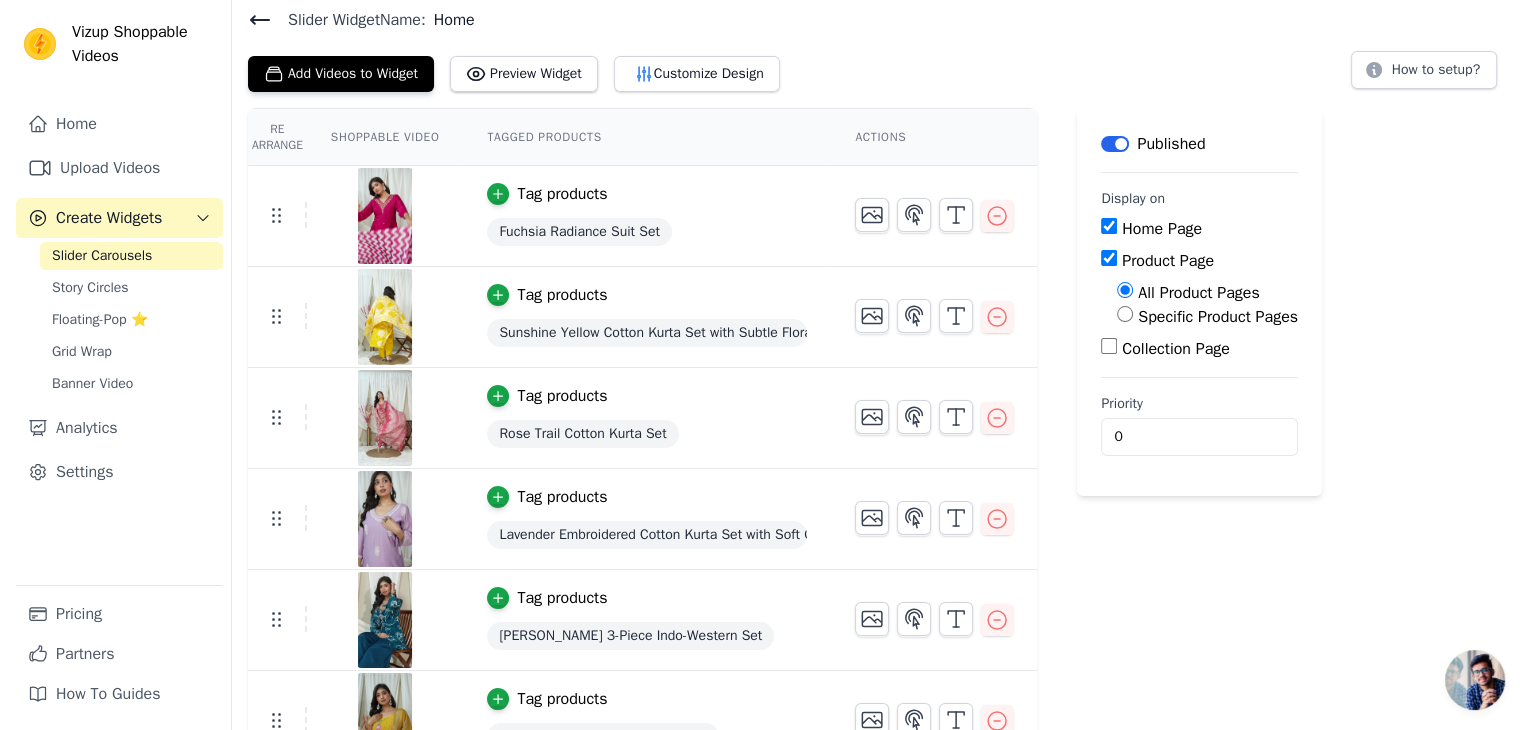 scroll, scrollTop: 0, scrollLeft: 0, axis: both 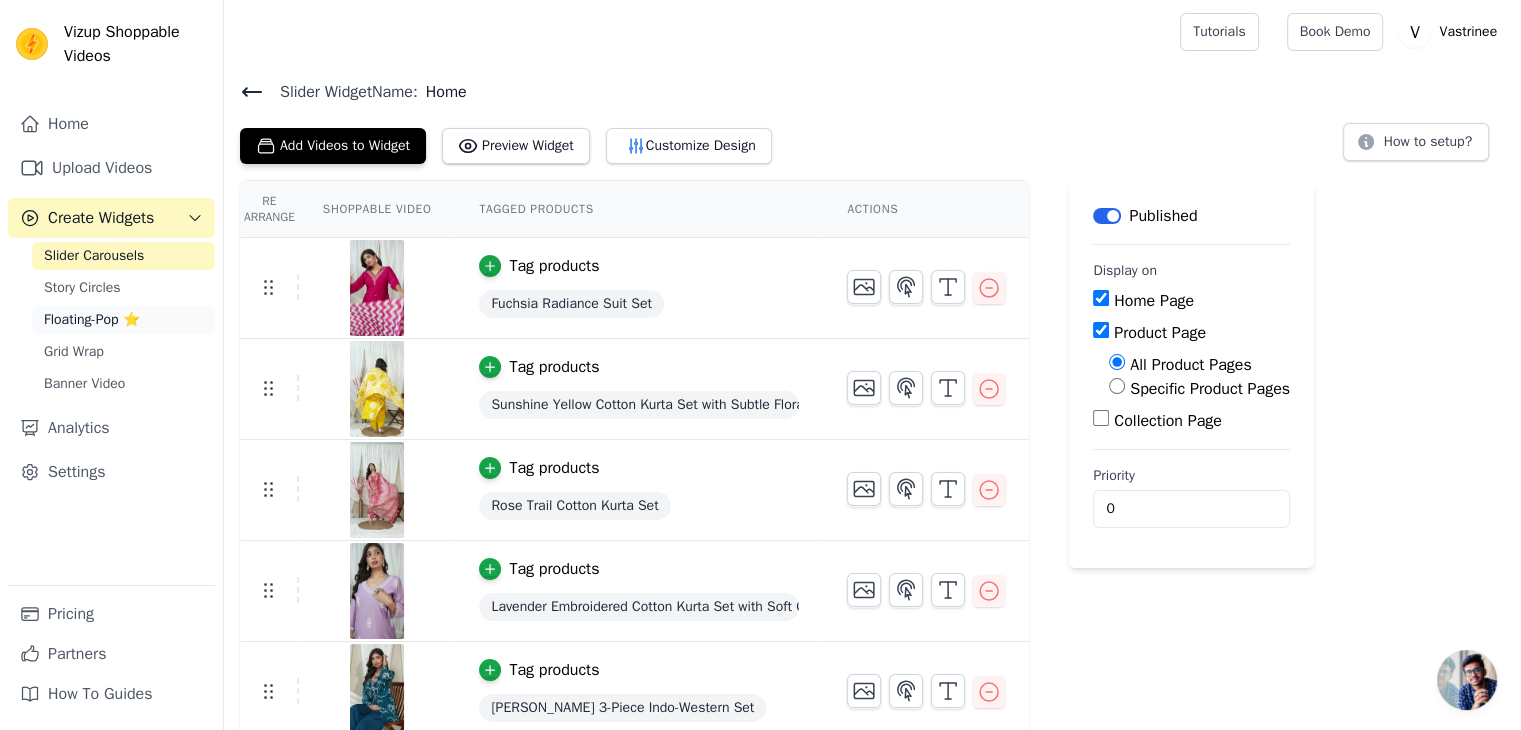 click on "Floating-Pop ⭐" at bounding box center (92, 320) 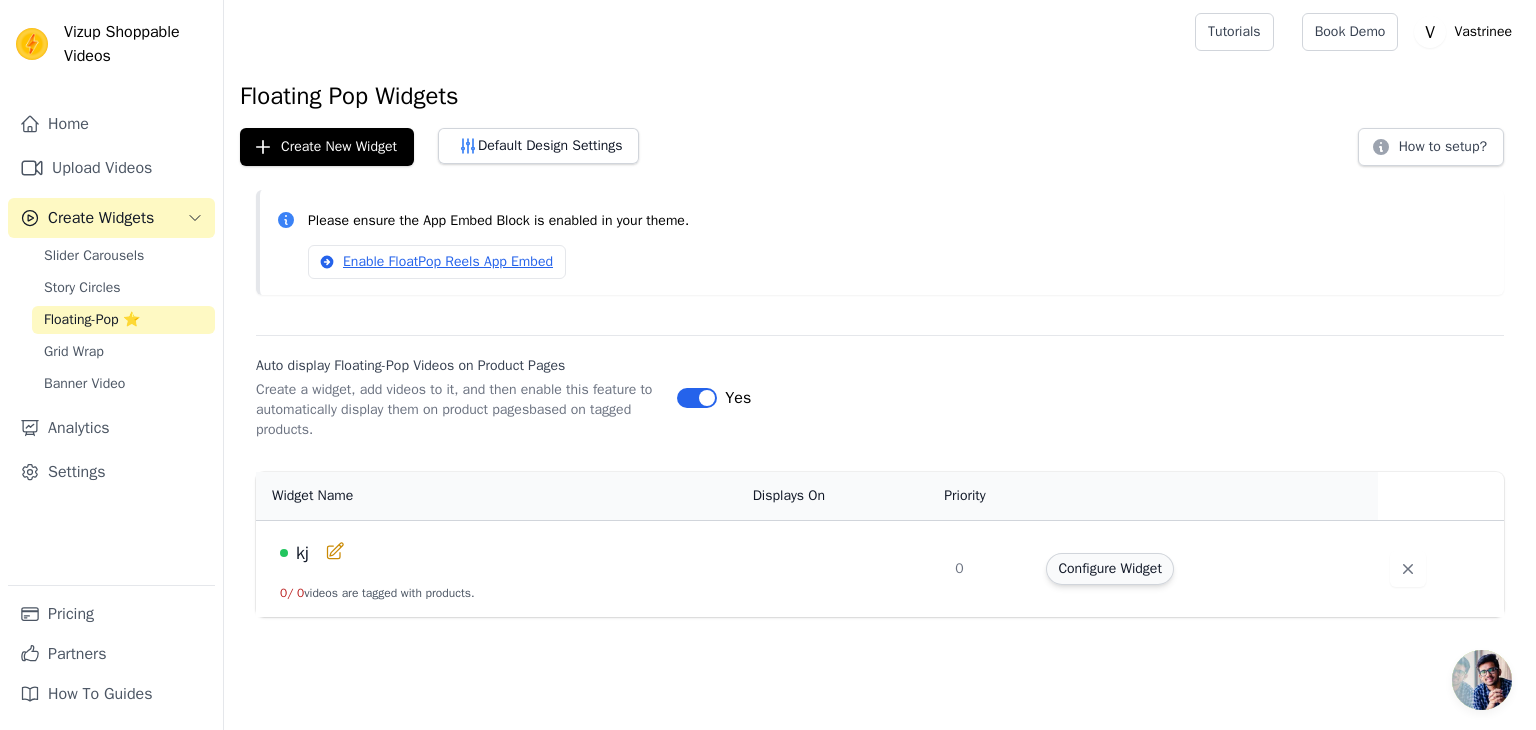 click on "Configure Widget" at bounding box center (1109, 569) 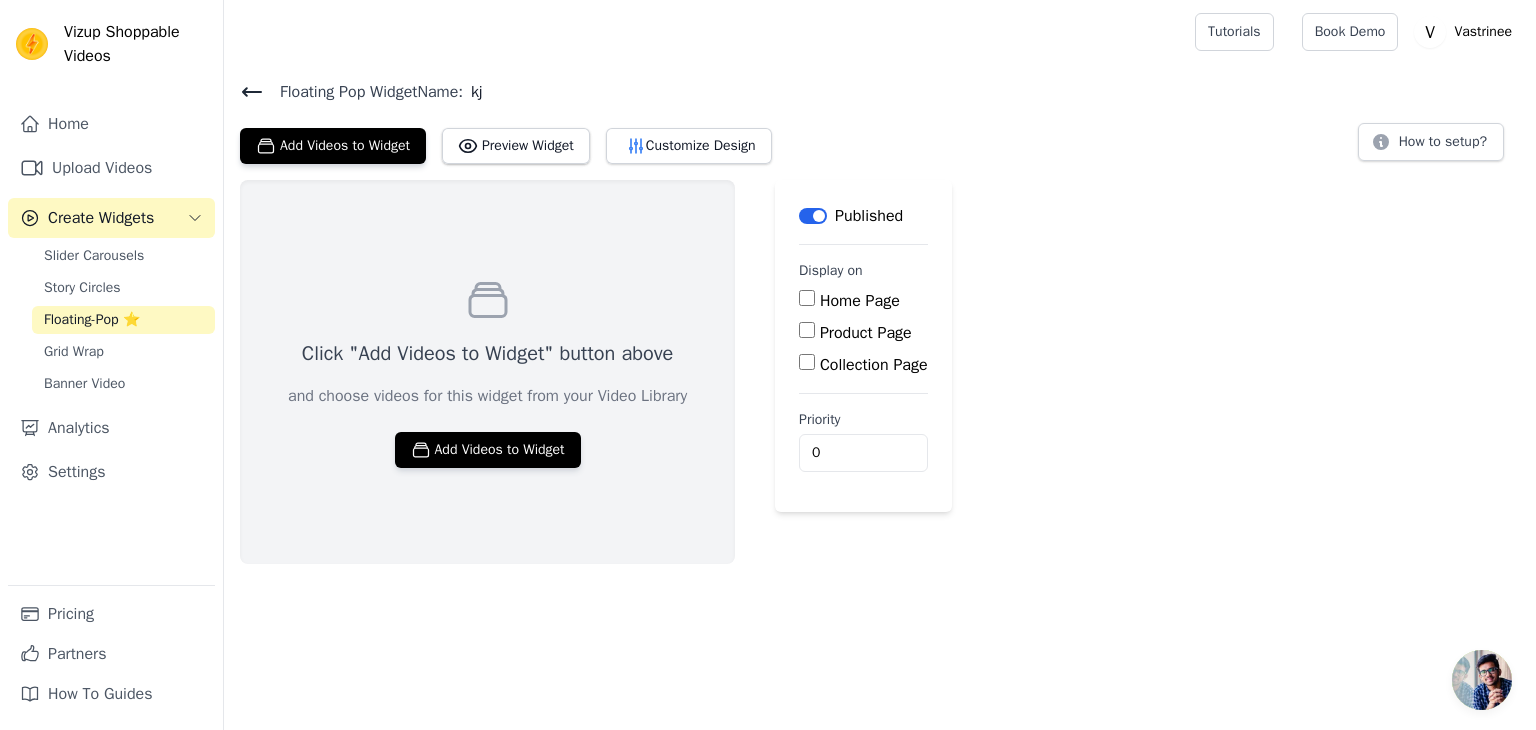 click on "Product Page" at bounding box center (807, 330) 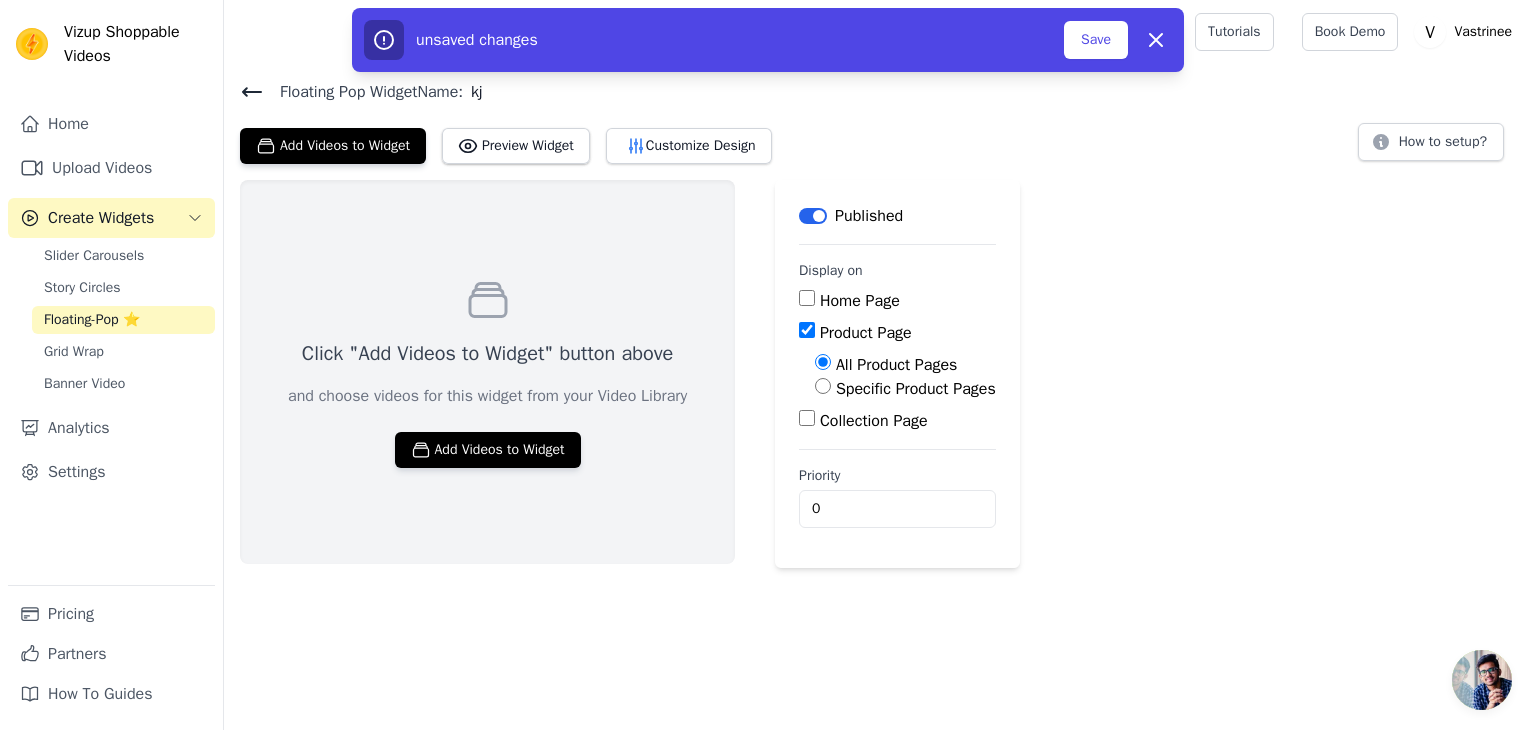click on "Specific Product Pages" at bounding box center (823, 386) 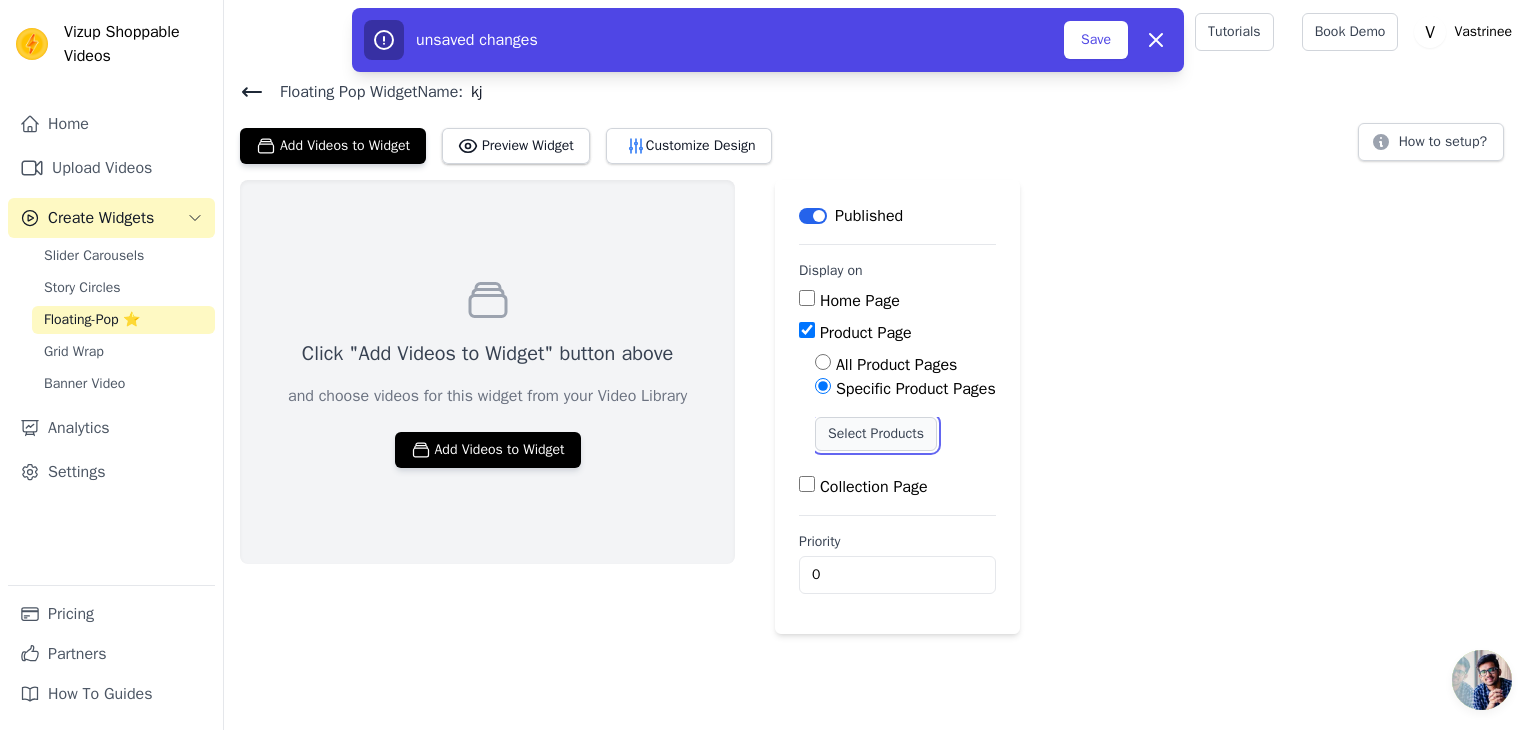 click on "Select Products" at bounding box center [876, 434] 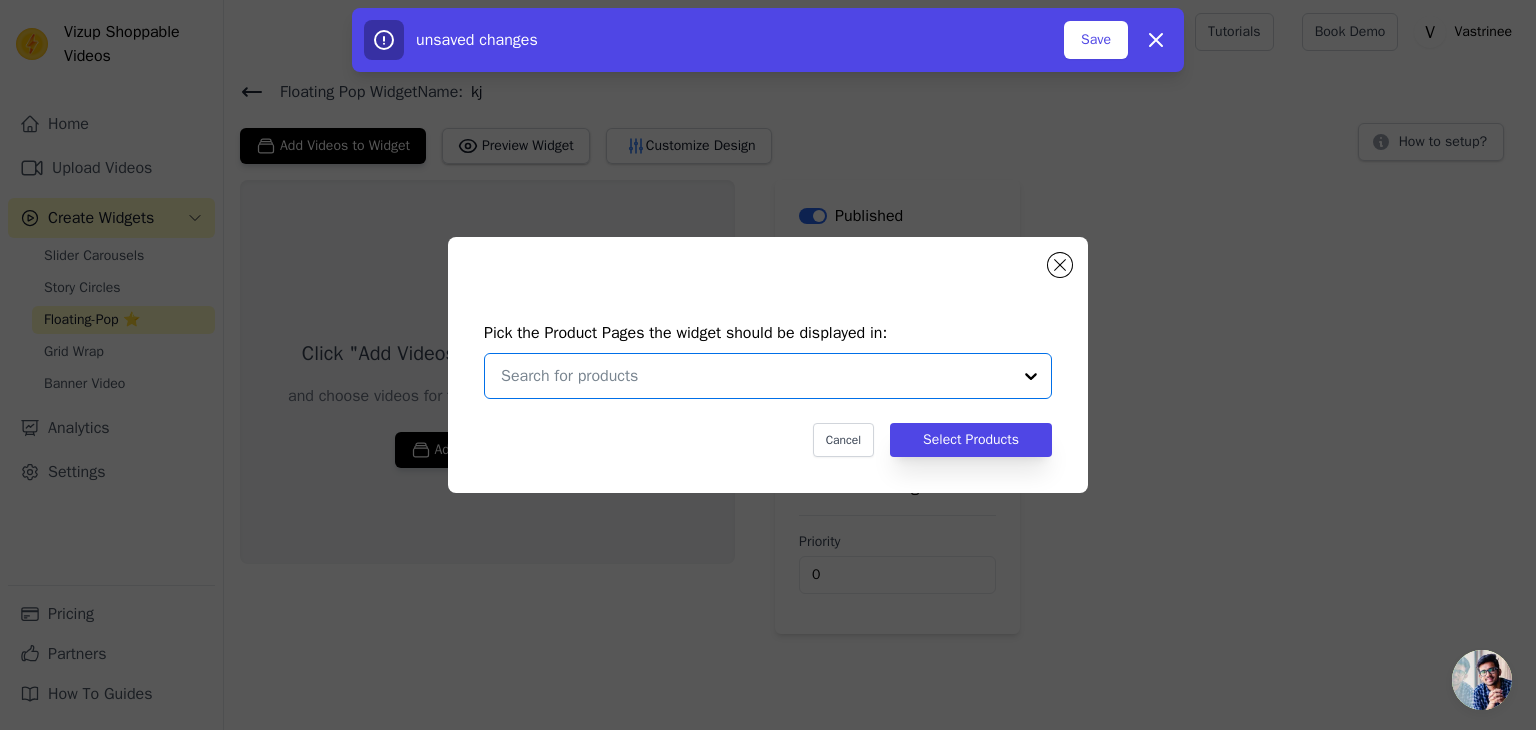 click at bounding box center [756, 376] 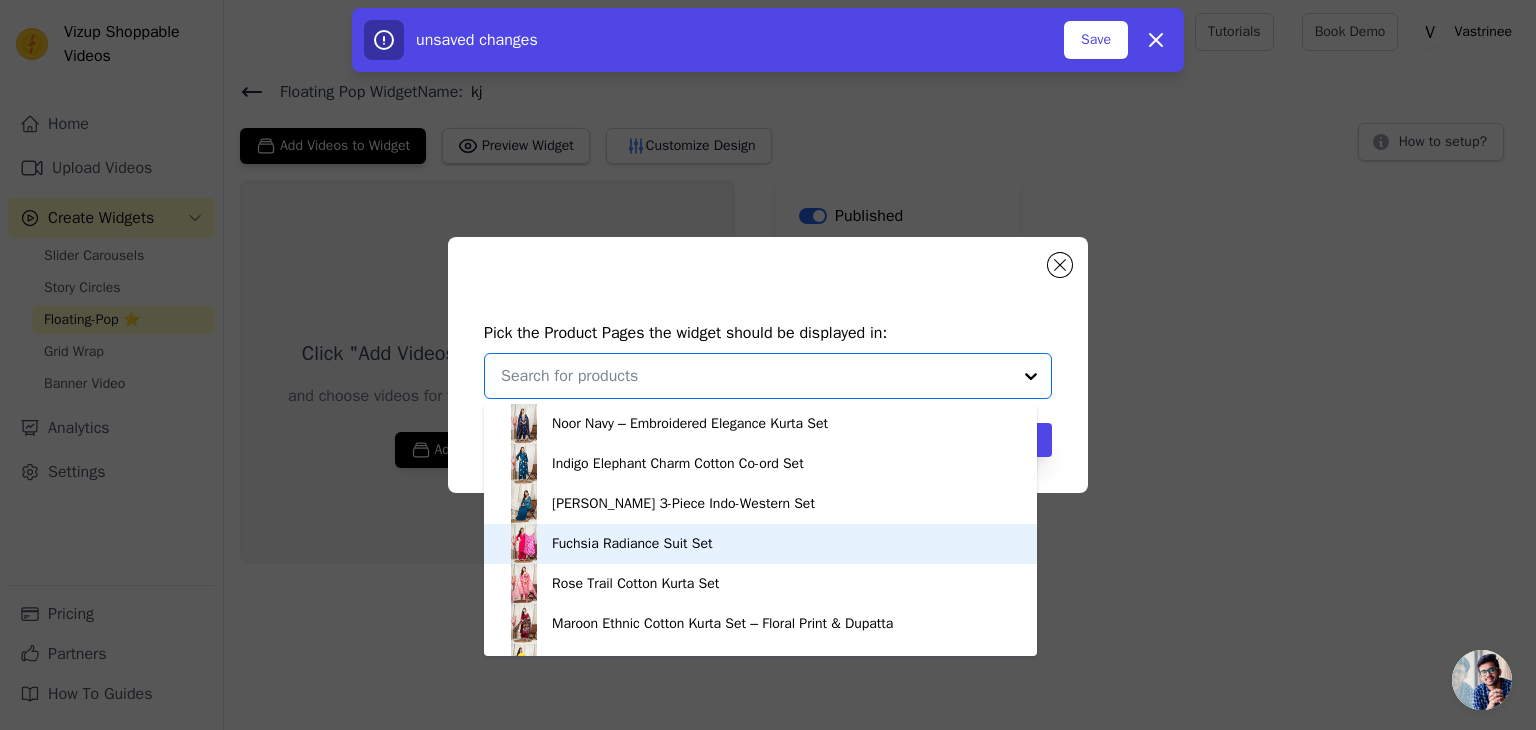 click on "Fuchsia Radiance Suit Set" at bounding box center (632, 544) 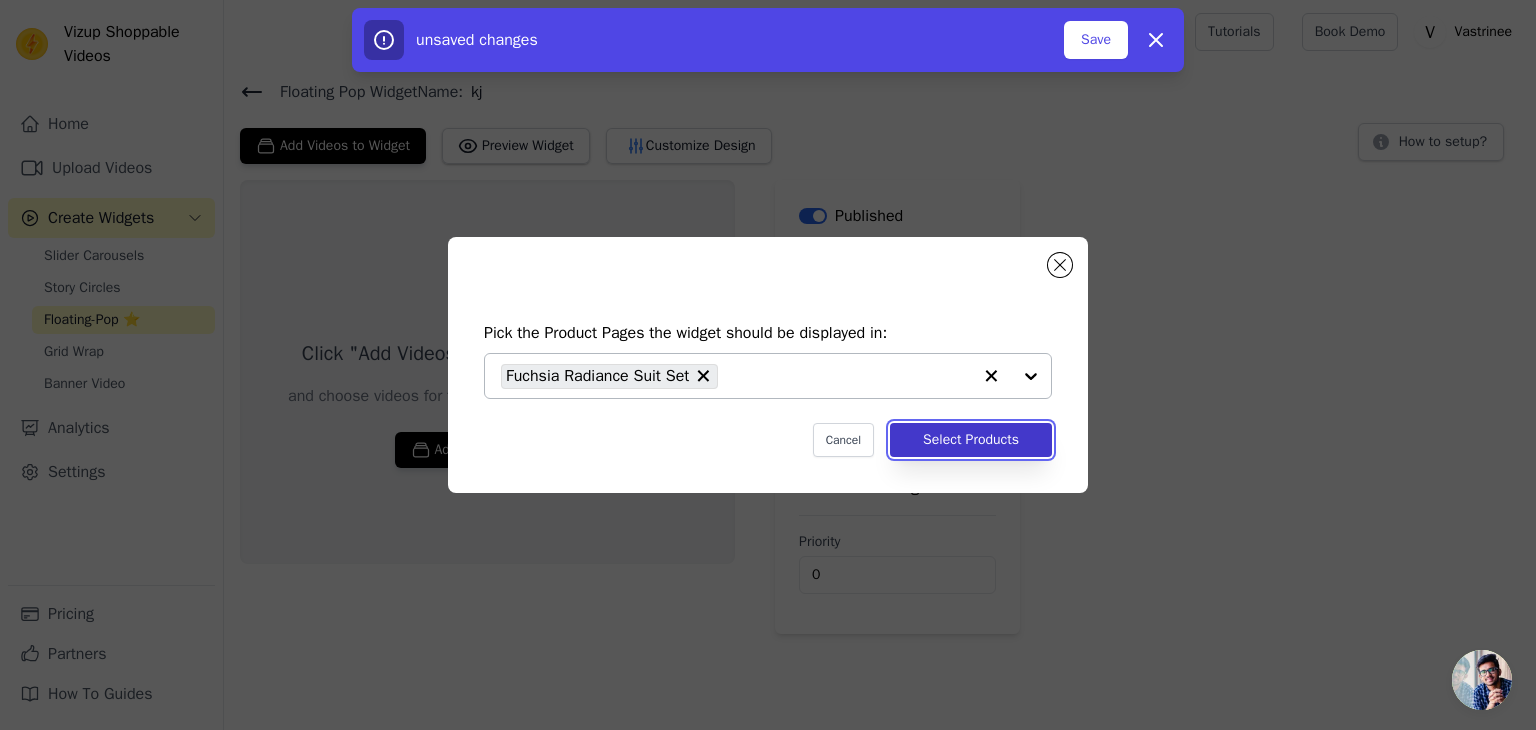 click on "Select Products" at bounding box center [971, 440] 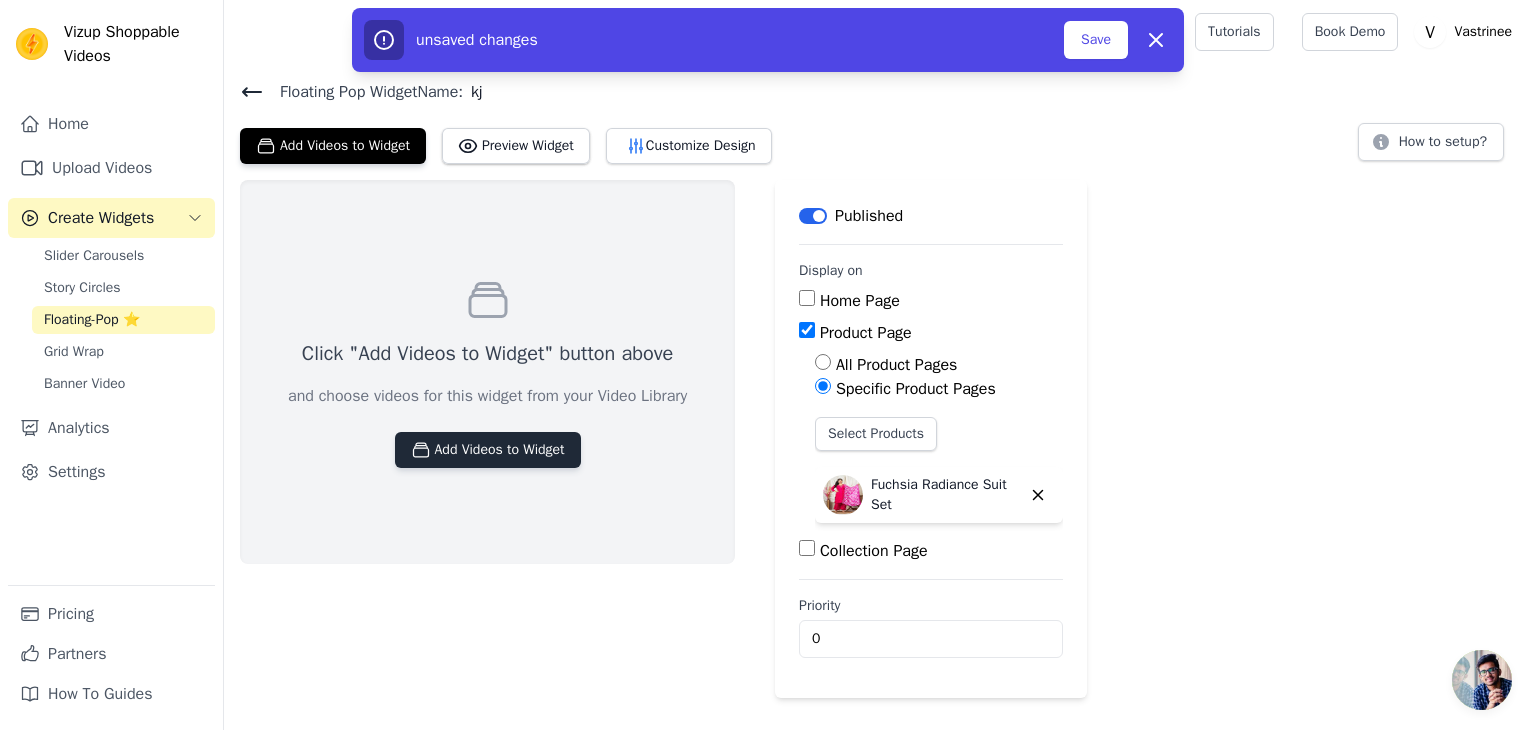 click on "Add Videos to Widget" at bounding box center [488, 450] 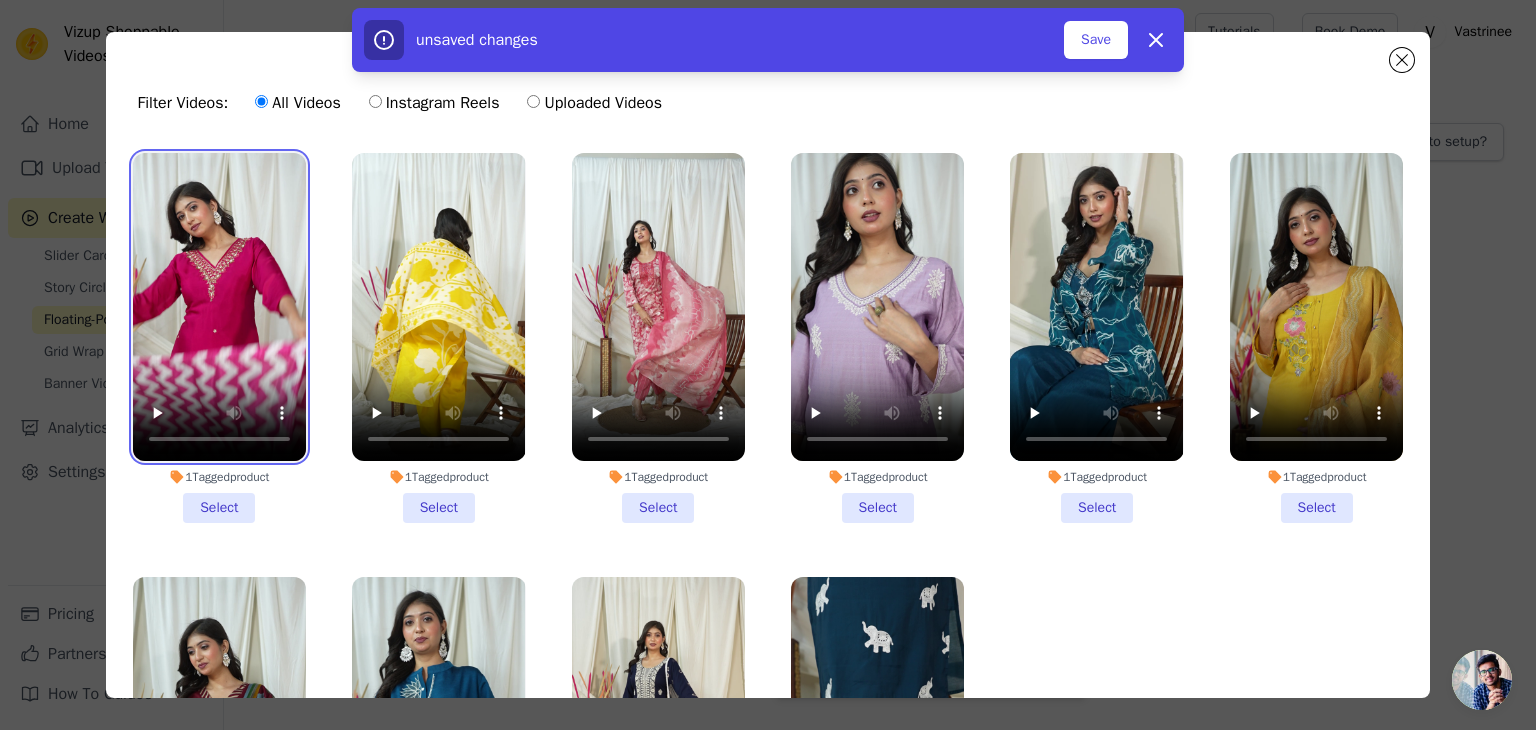click at bounding box center [219, 307] 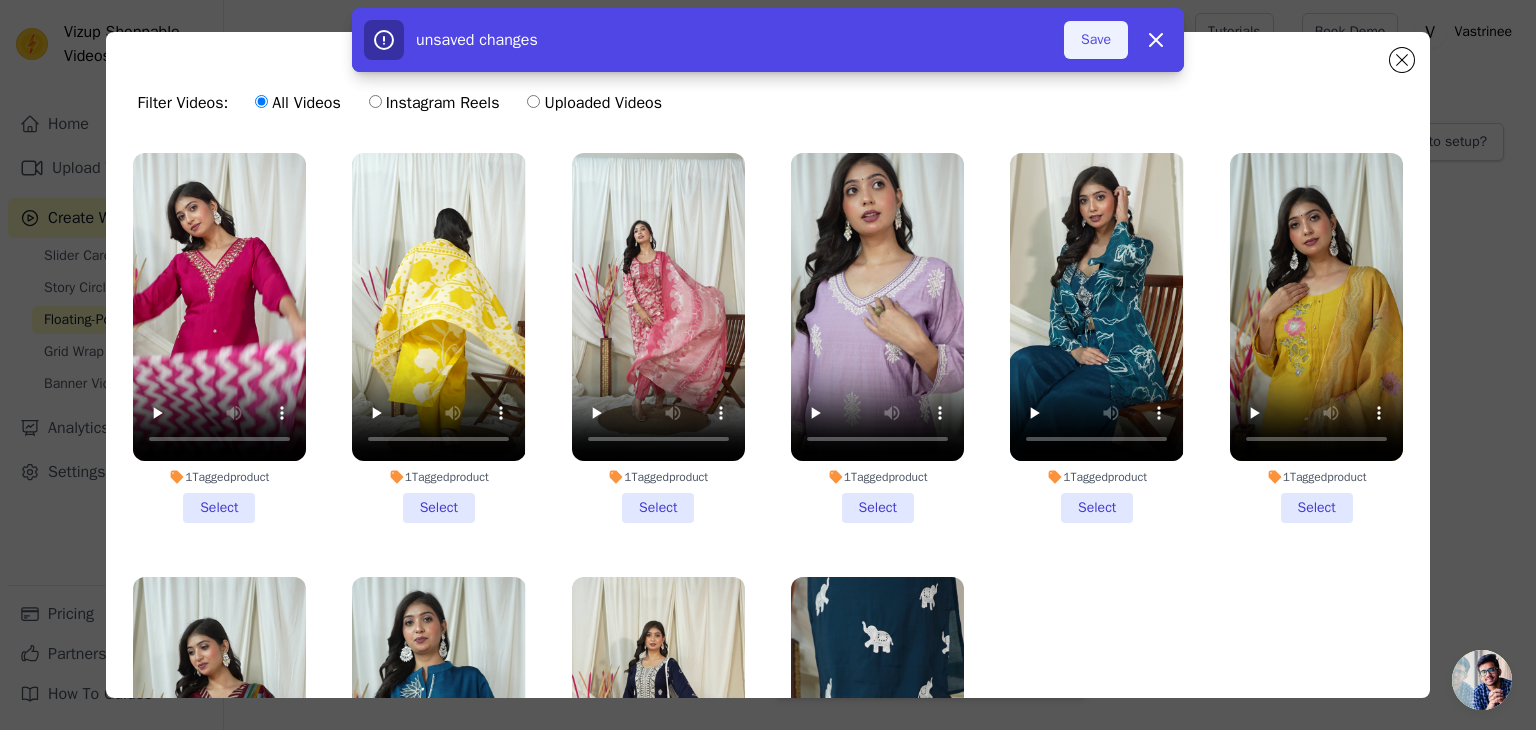 click on "Save" at bounding box center (1096, 40) 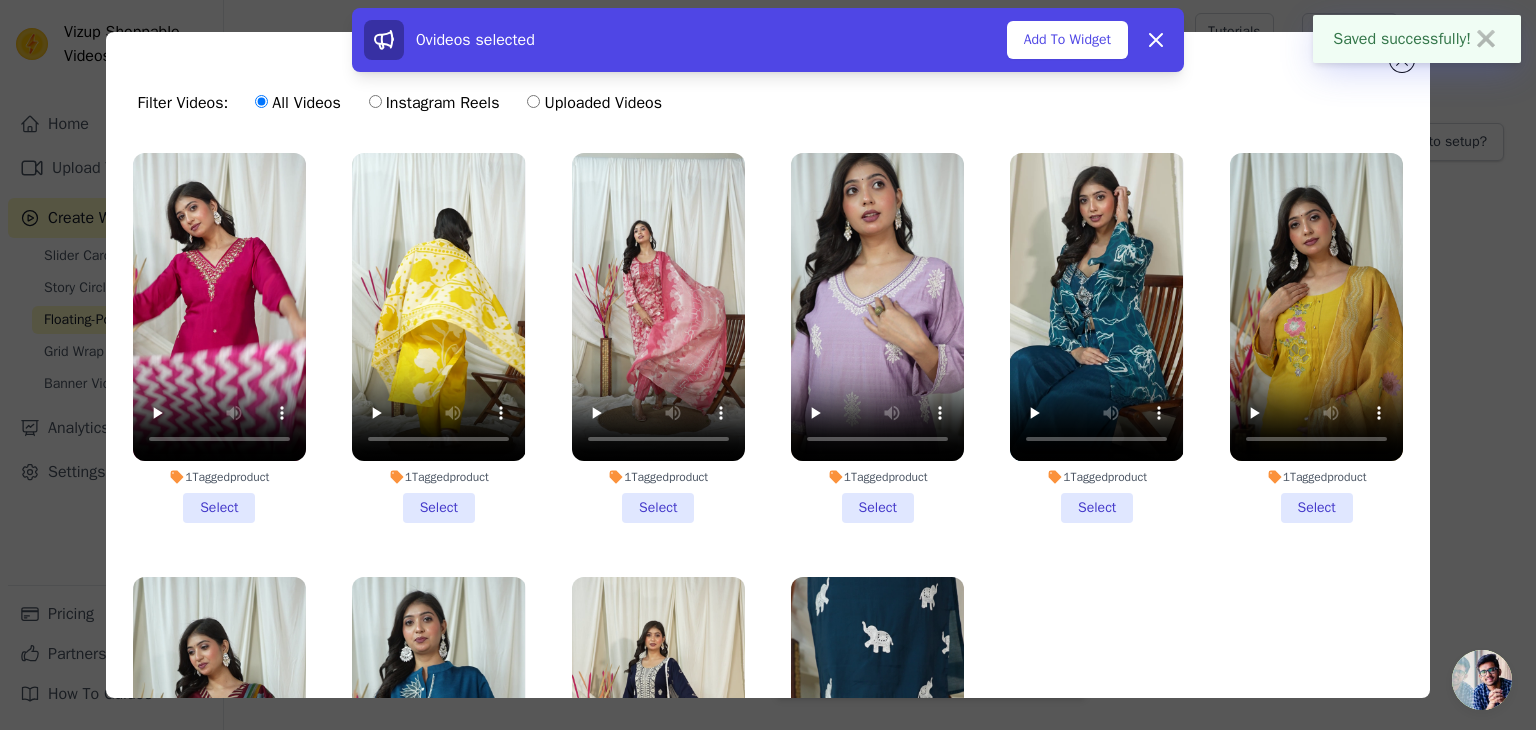 click on "1  Tagged  product     Select" at bounding box center (219, 338) 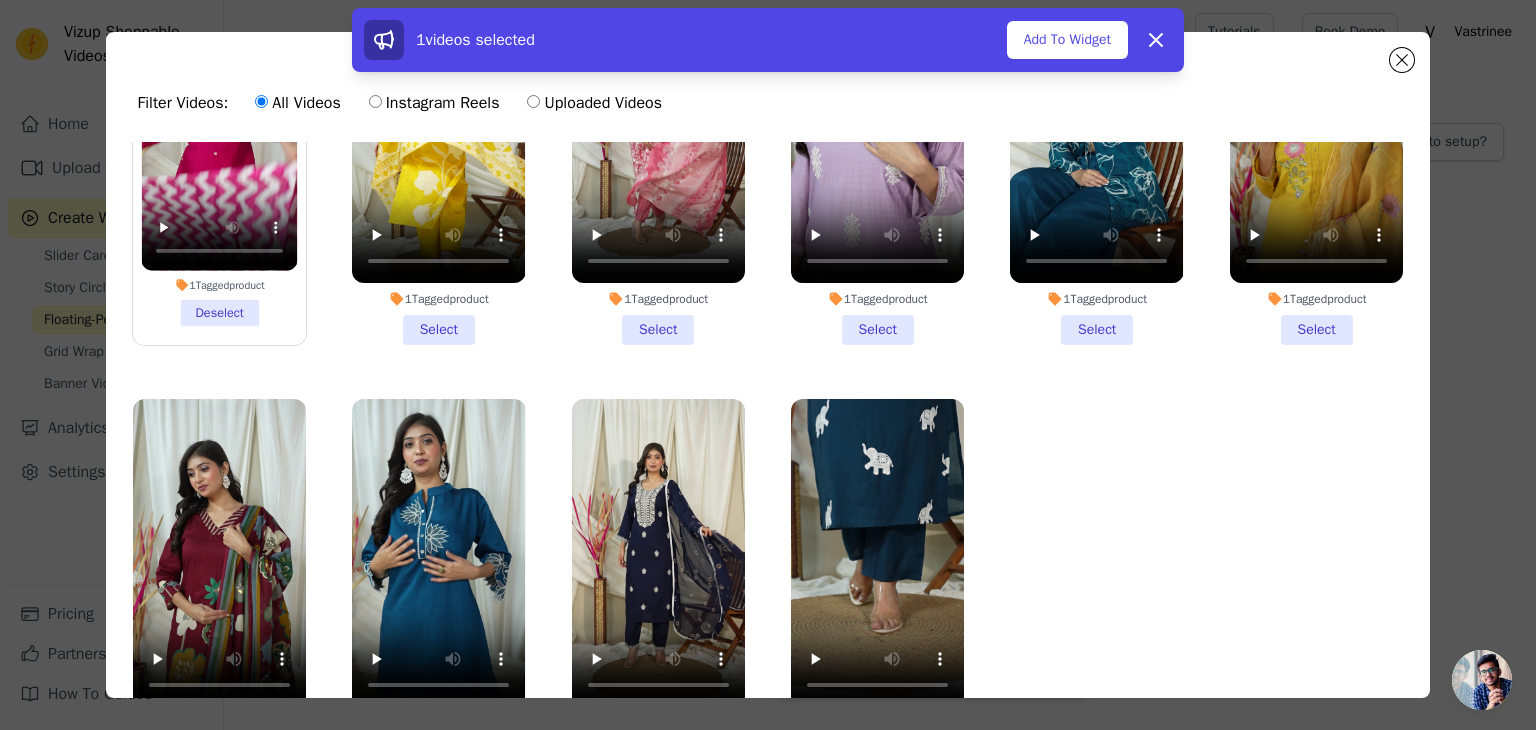 scroll, scrollTop: 0, scrollLeft: 0, axis: both 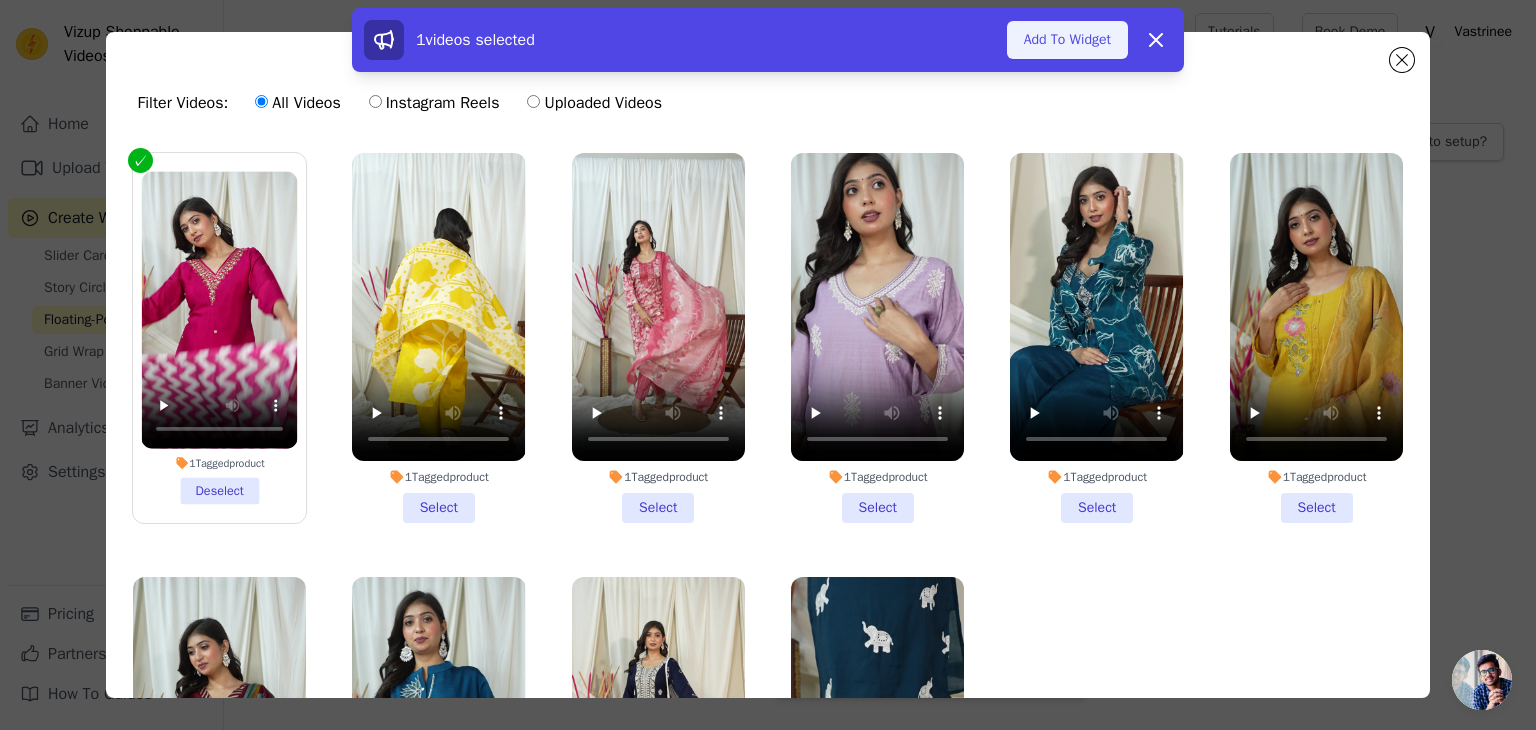 click on "Add To Widget" at bounding box center [1067, 40] 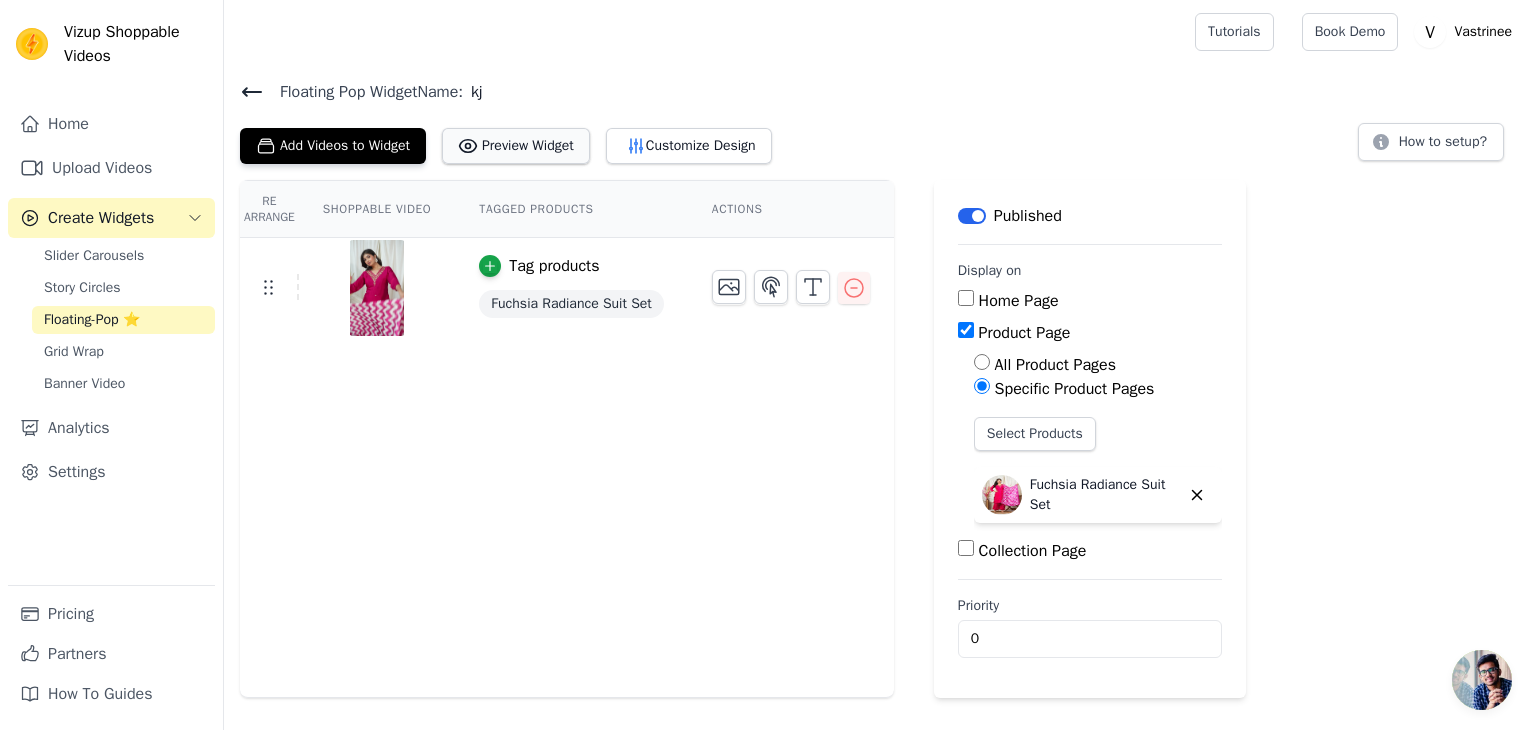 click on "Preview Widget" at bounding box center (516, 146) 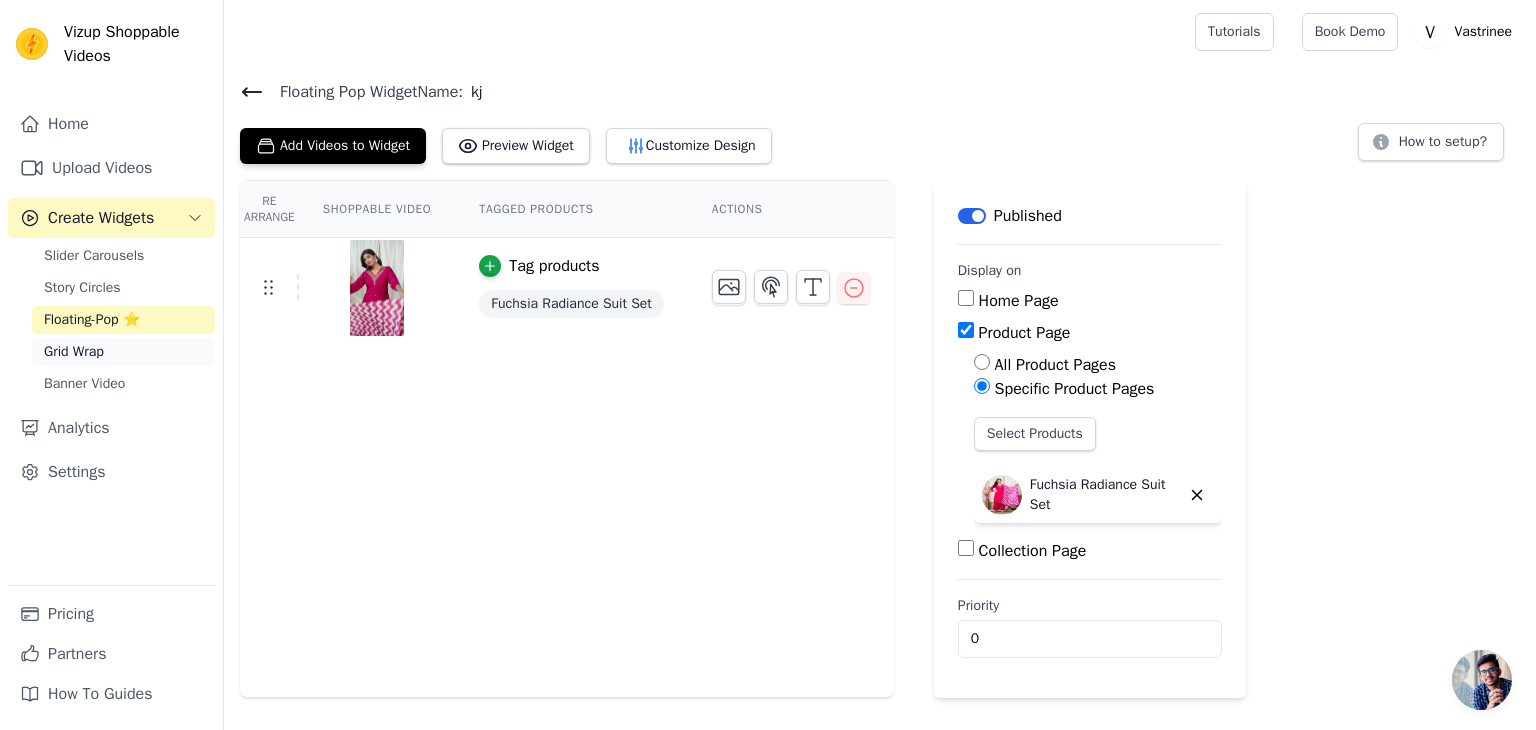click on "Grid Wrap" at bounding box center (74, 352) 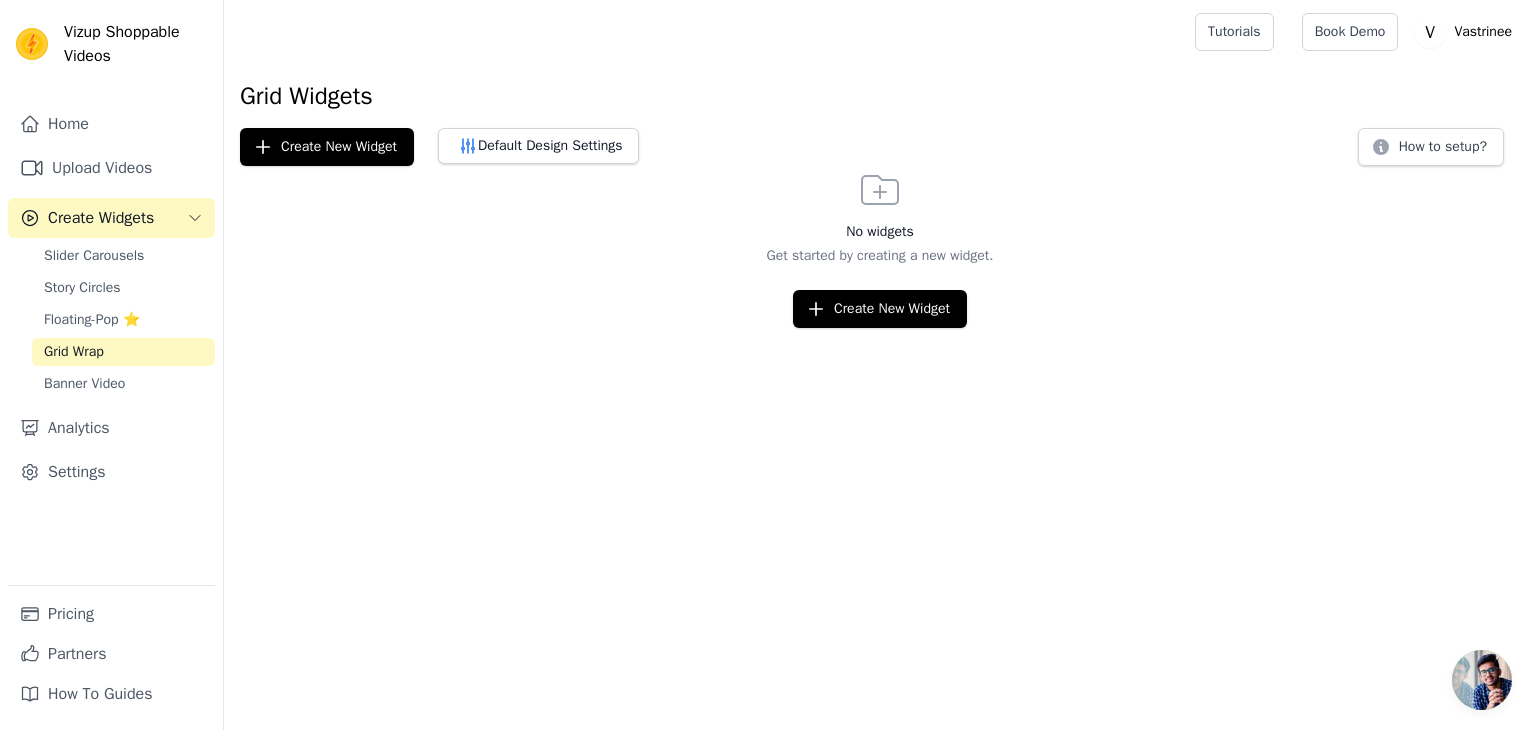 click on "Vizup Shoppable Videos
Home
Upload Videos       Create Widgets     Slider Carousels   Story Circles   Floating-Pop ⭐   Grid Wrap   Banner Video
Analytics
Settings
Pricing
Partners
How To Guides   Open sidebar       Tutorials     Book Demo   Open user menu" at bounding box center [768, 164] 